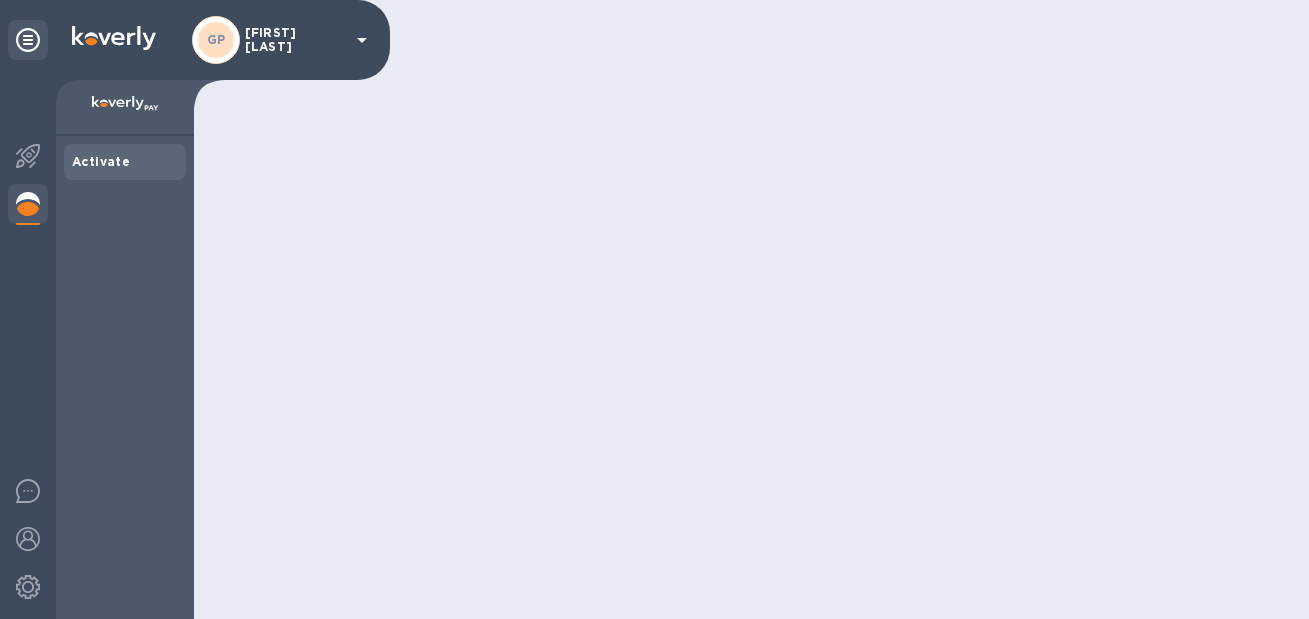 scroll, scrollTop: 0, scrollLeft: 0, axis: both 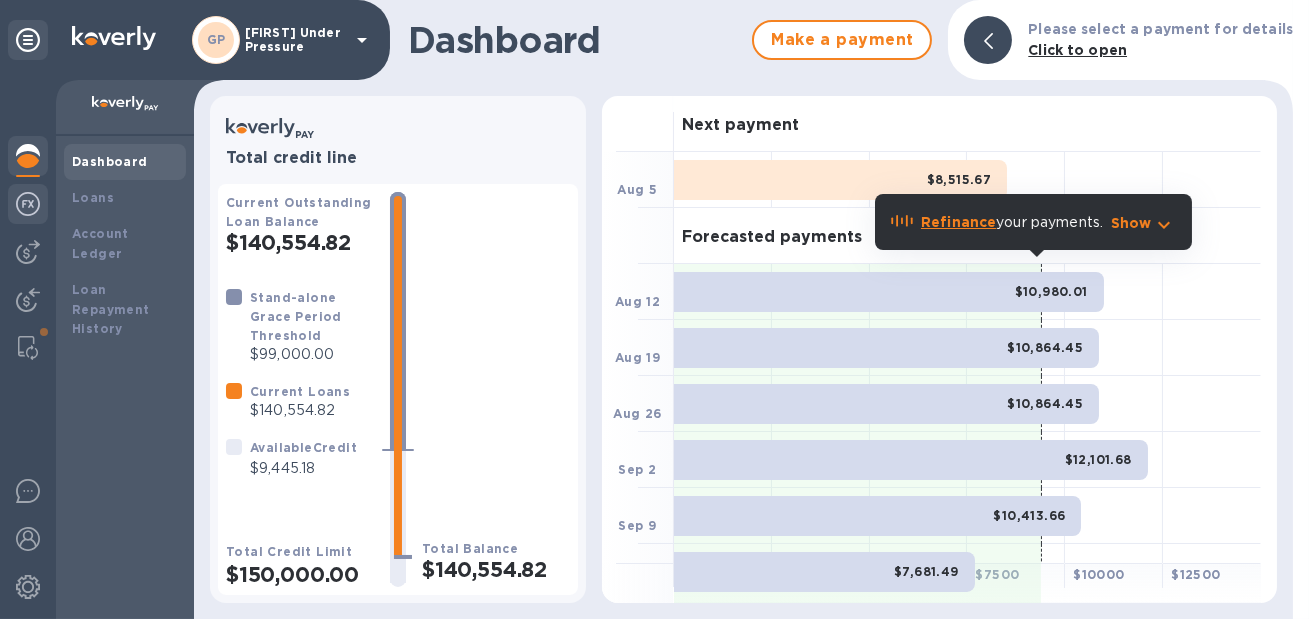 click at bounding box center [28, 204] 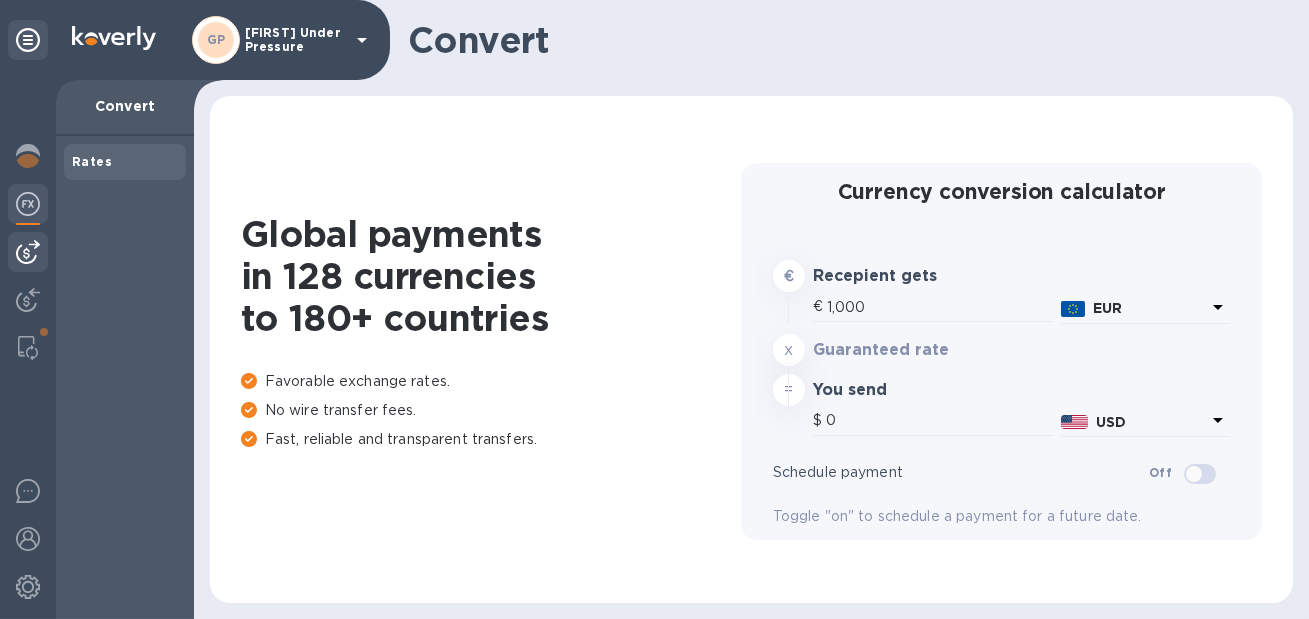 type on "1,168.52" 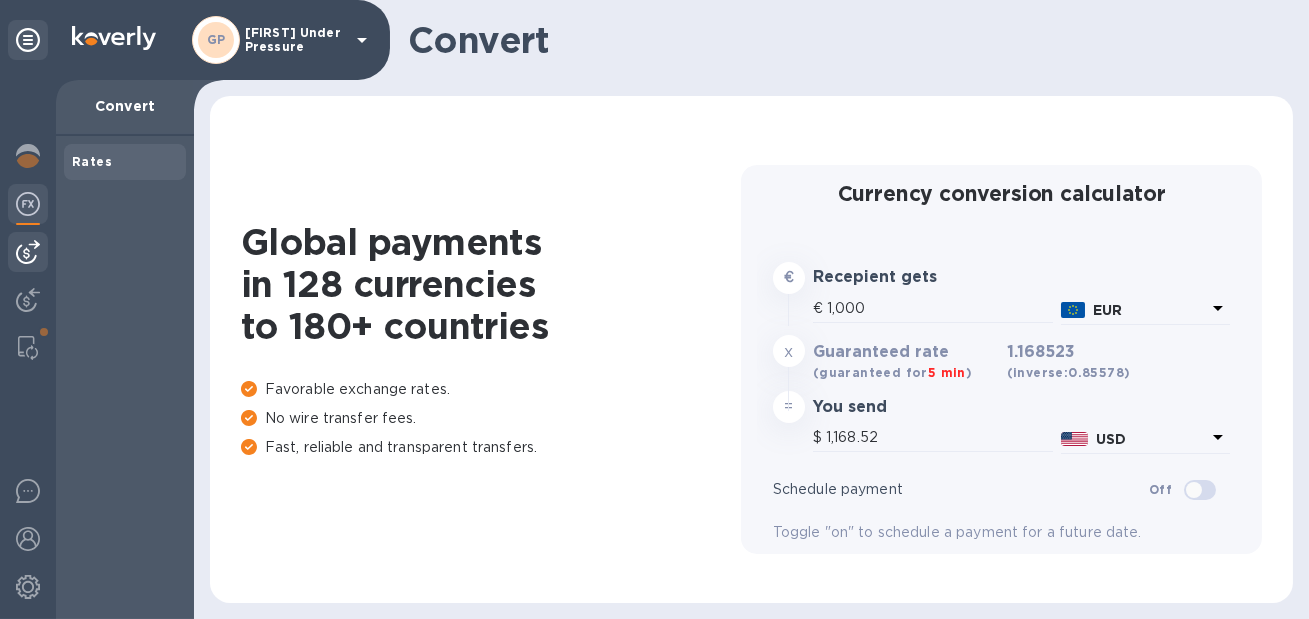 click at bounding box center [28, 252] 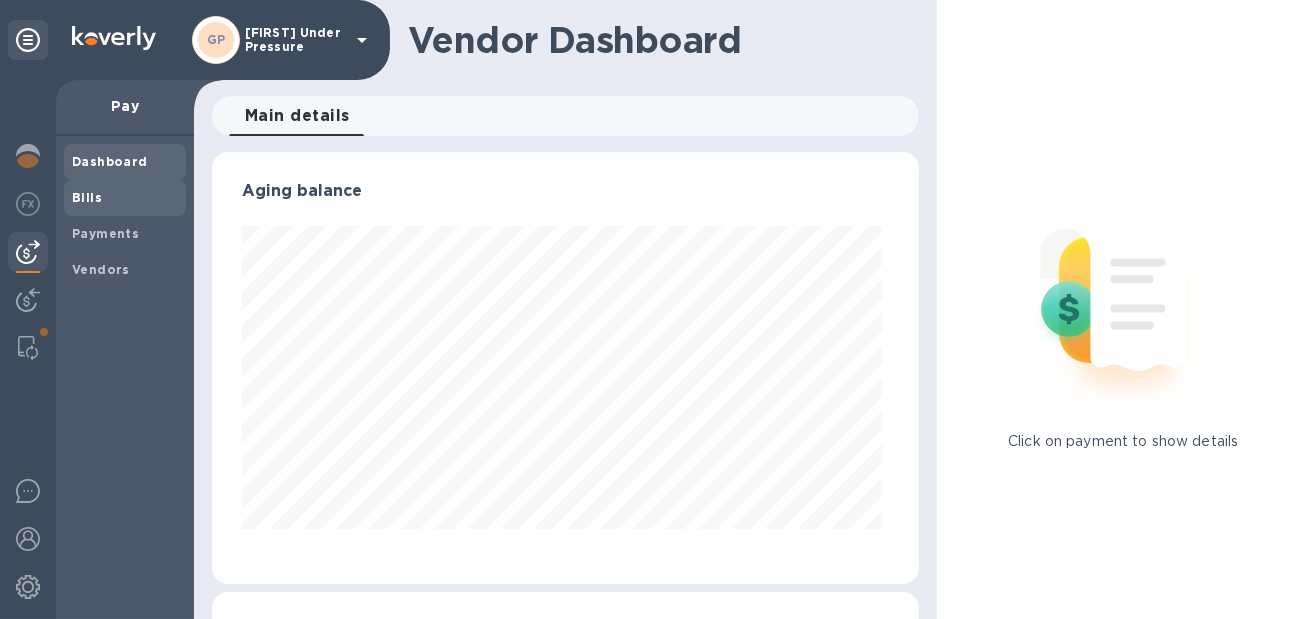 scroll, scrollTop: 999568, scrollLeft: 999300, axis: both 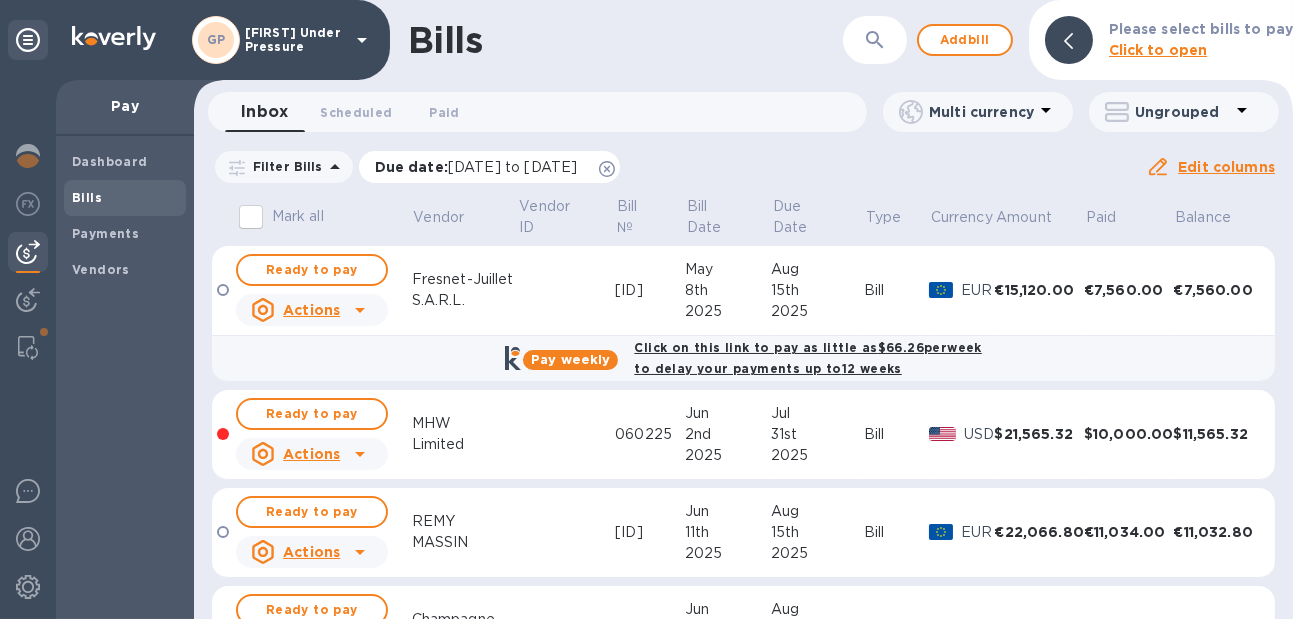 click 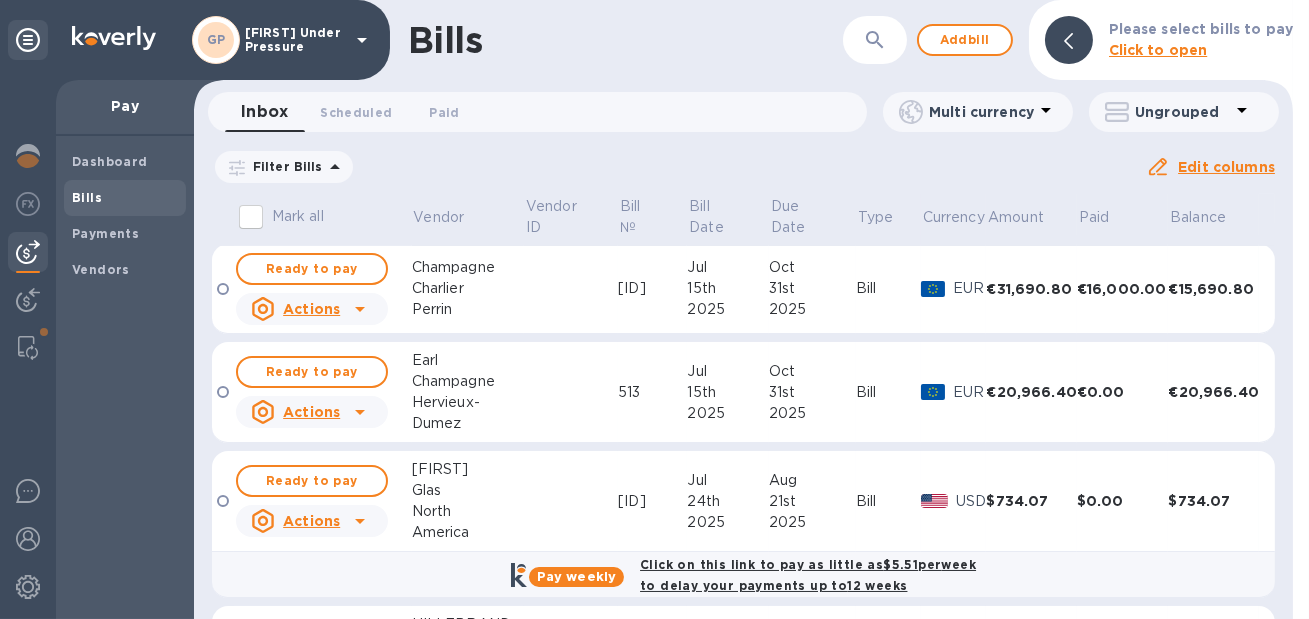 scroll, scrollTop: 1097, scrollLeft: 0, axis: vertical 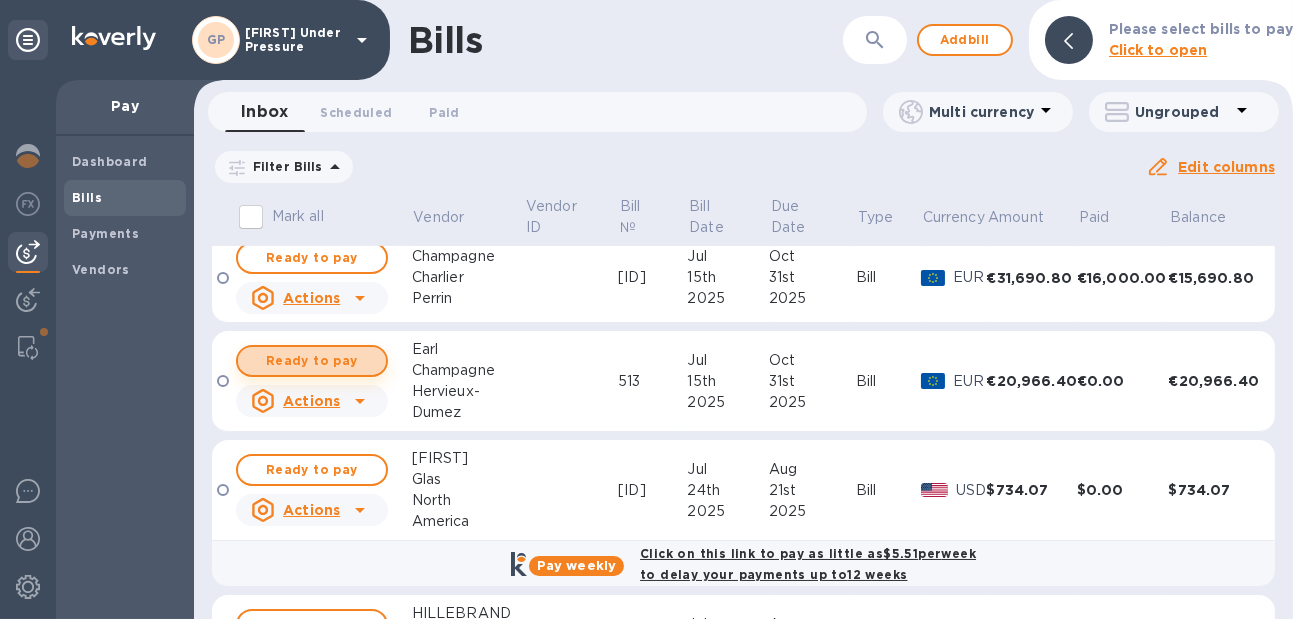 click on "Ready to pay" at bounding box center [312, 361] 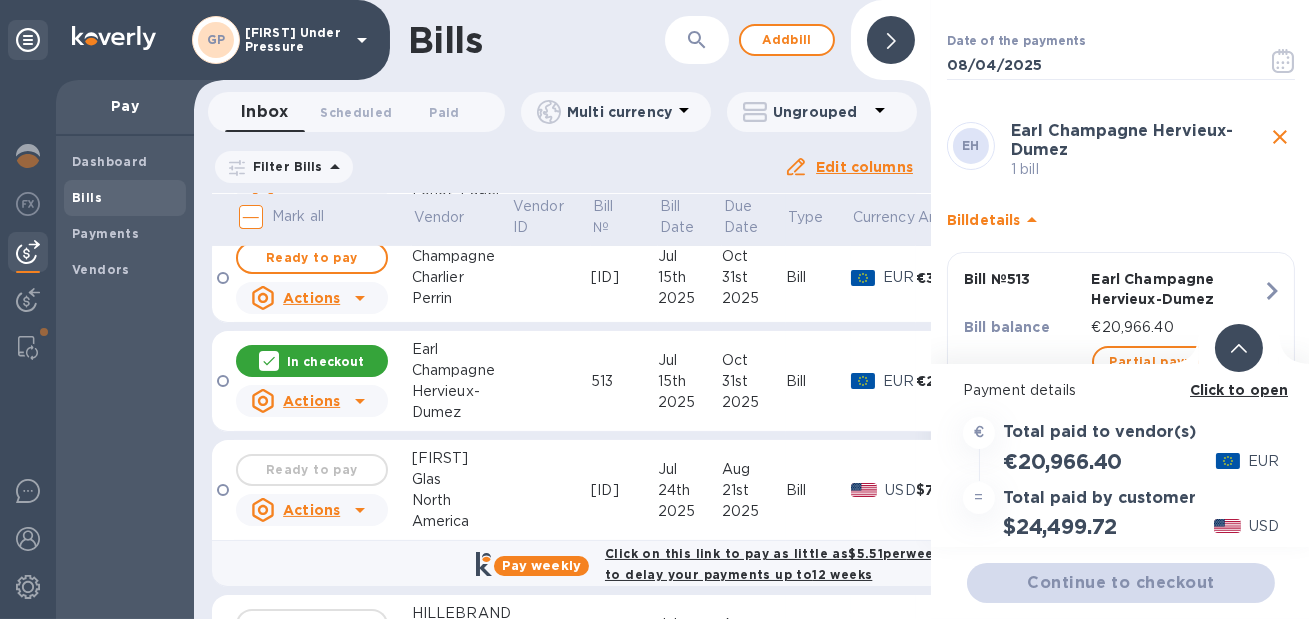 scroll, scrollTop: 133, scrollLeft: 0, axis: vertical 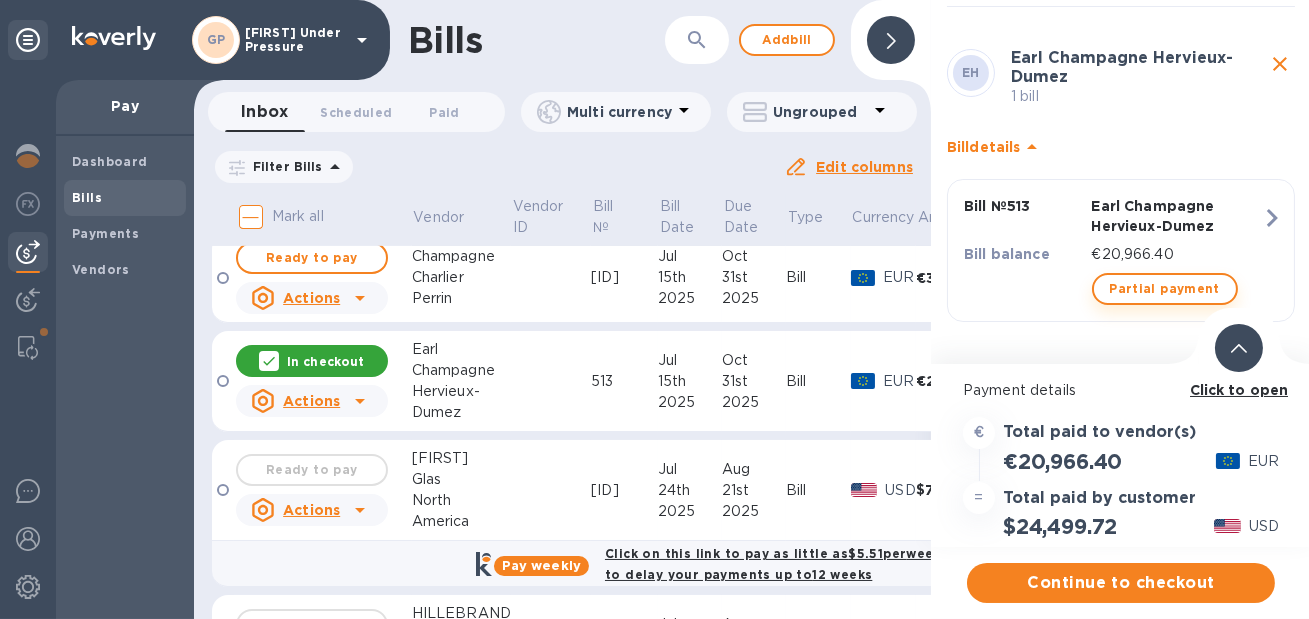 click on "Partial payment" at bounding box center (1165, 289) 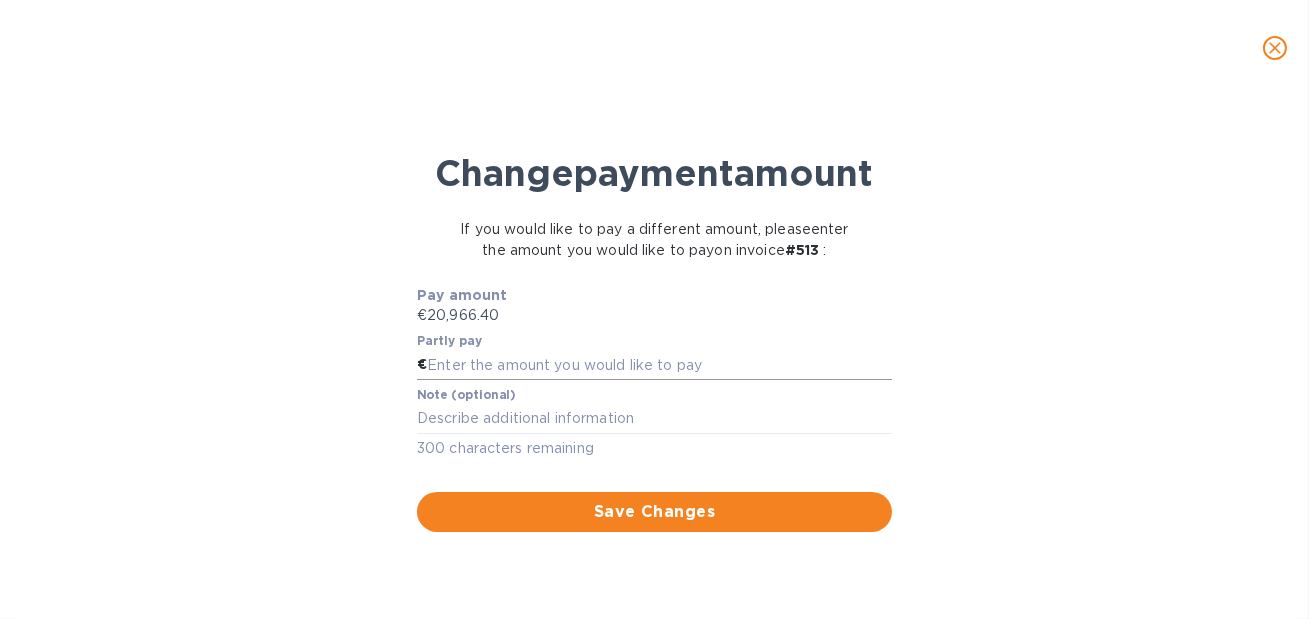 click at bounding box center [659, 365] 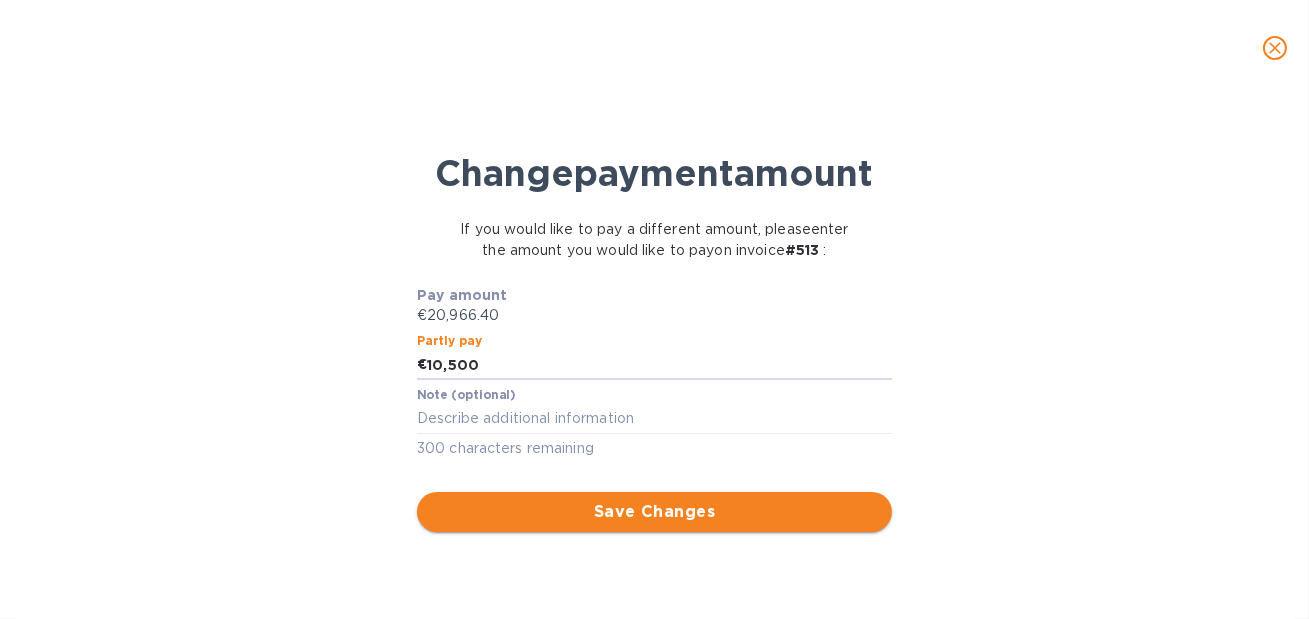 type on "10,500" 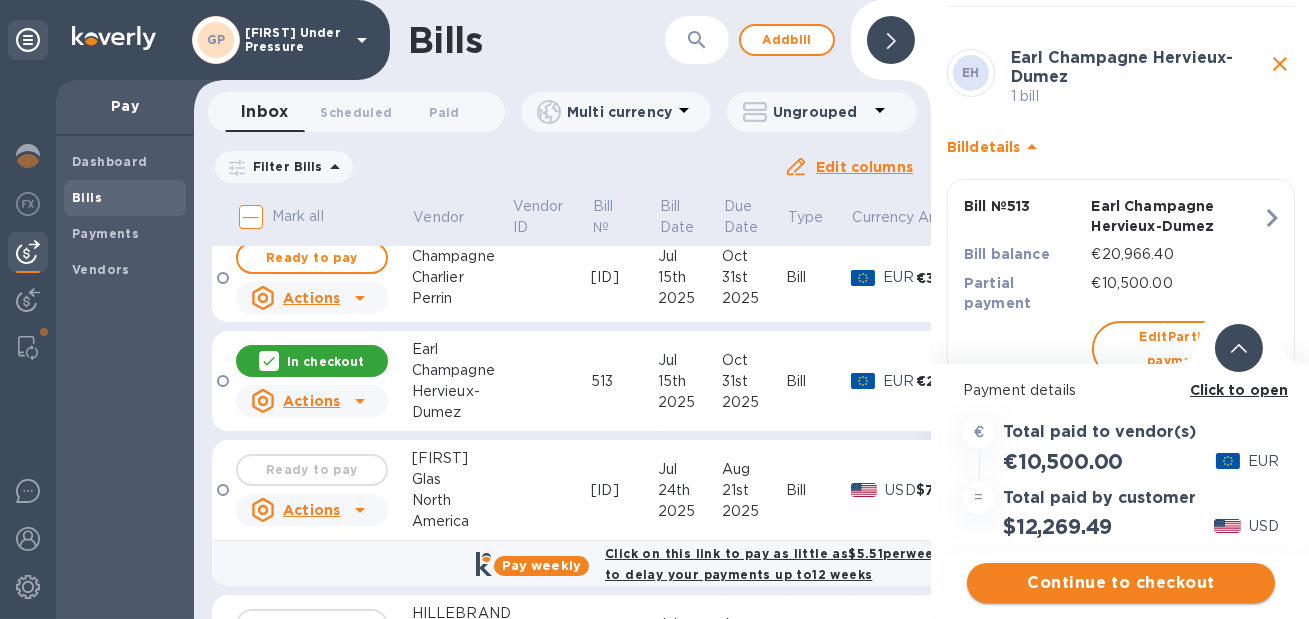 click on "Continue to checkout" at bounding box center (1121, 583) 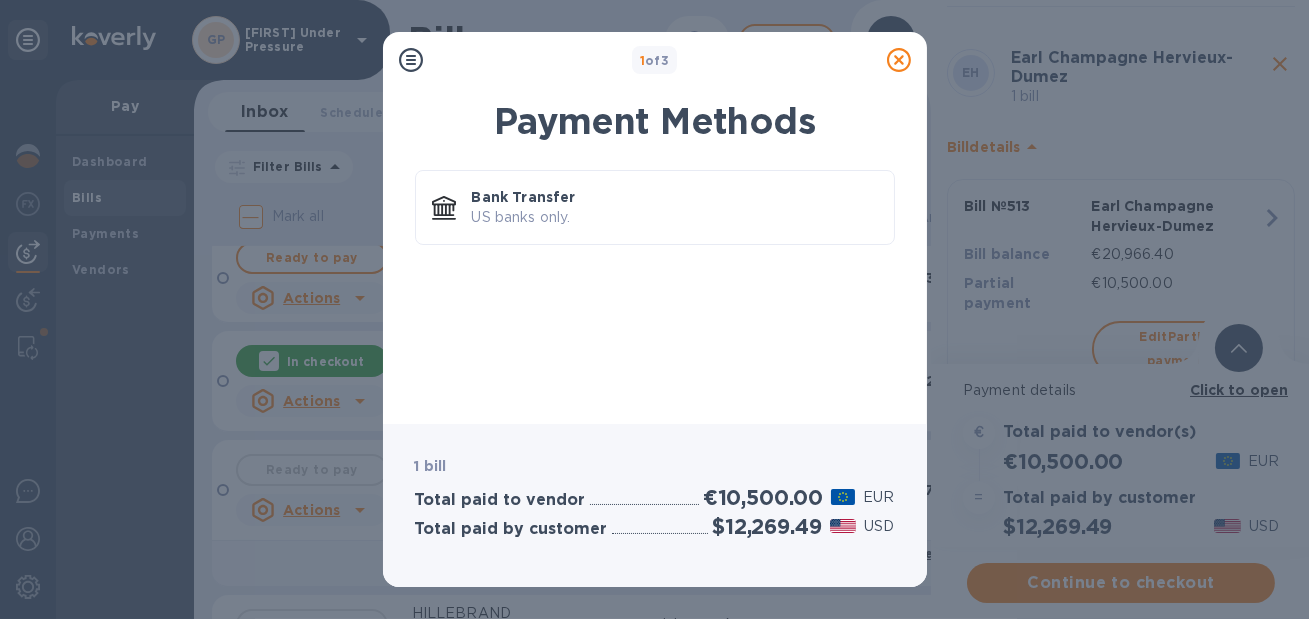 click 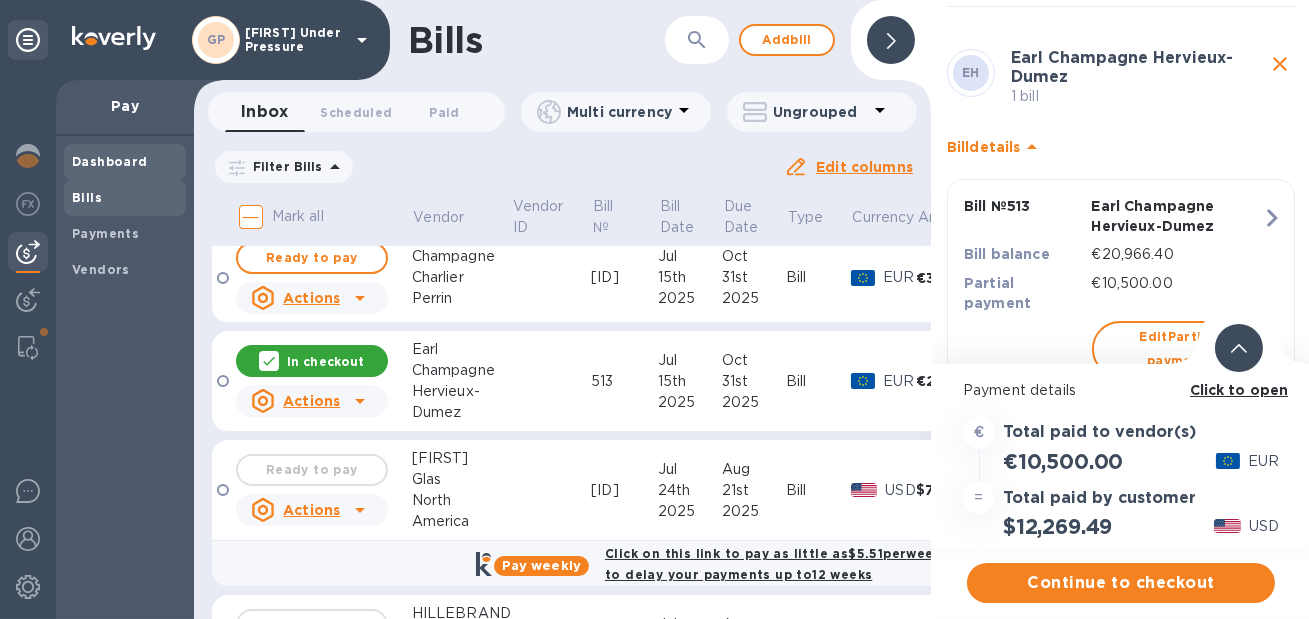 click on "Dashboard" at bounding box center [110, 161] 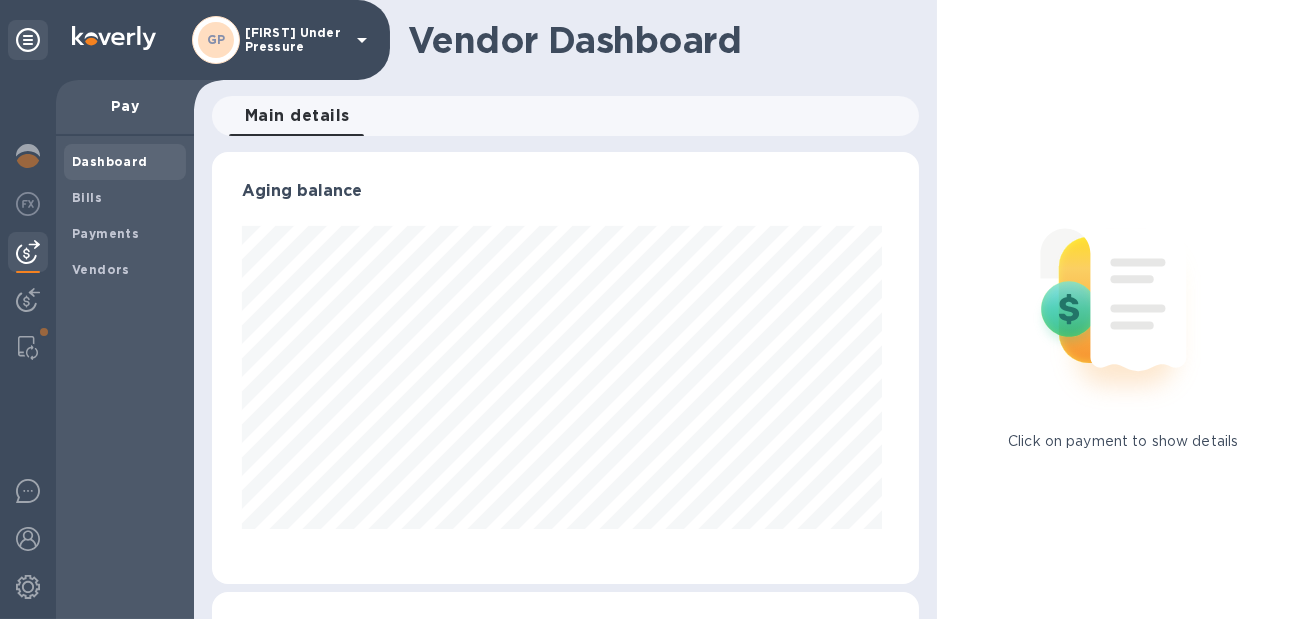 scroll, scrollTop: 999568, scrollLeft: 999300, axis: both 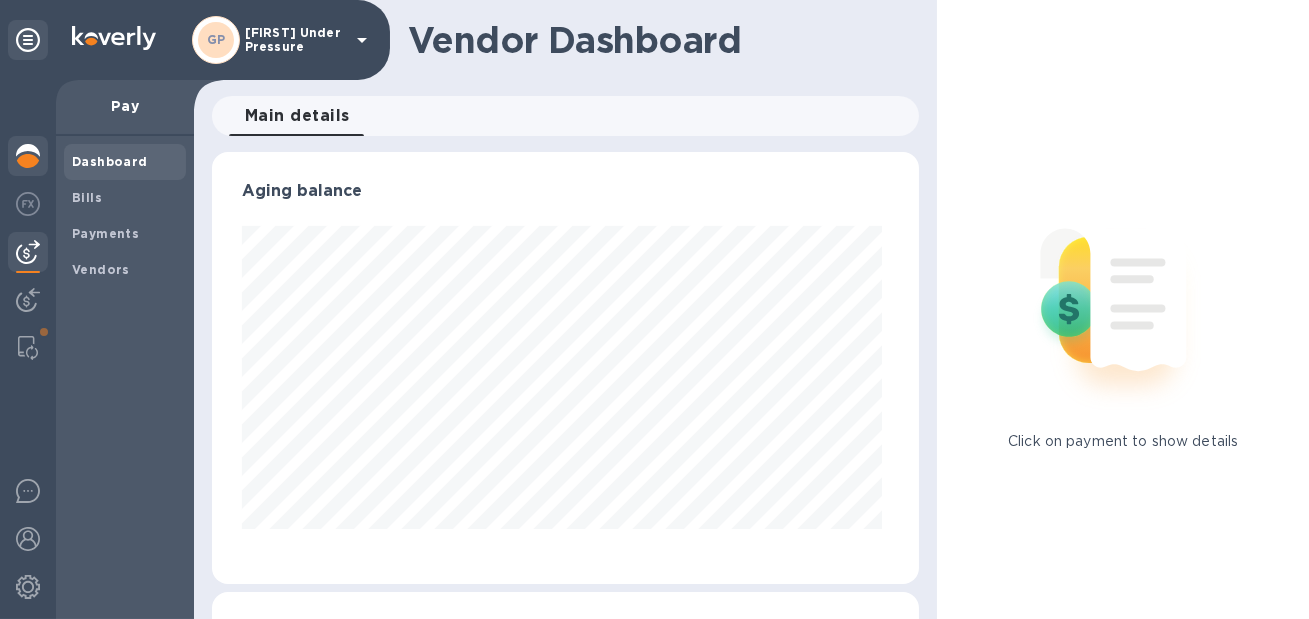 click at bounding box center (28, 156) 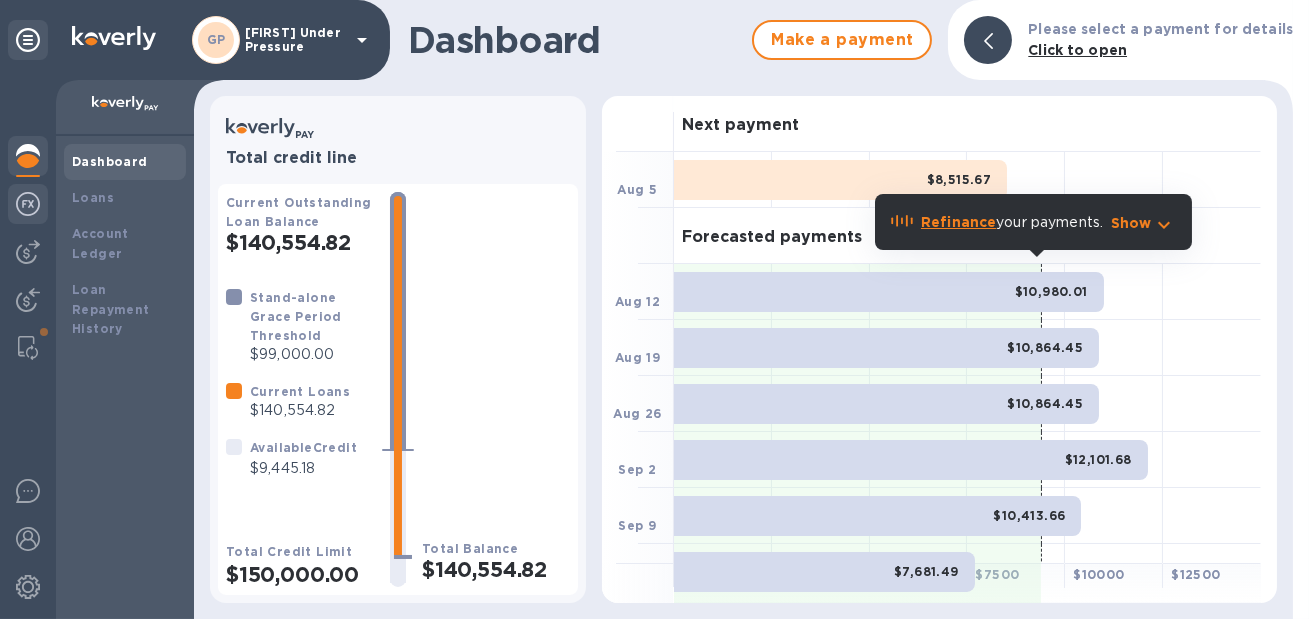 click at bounding box center (28, 204) 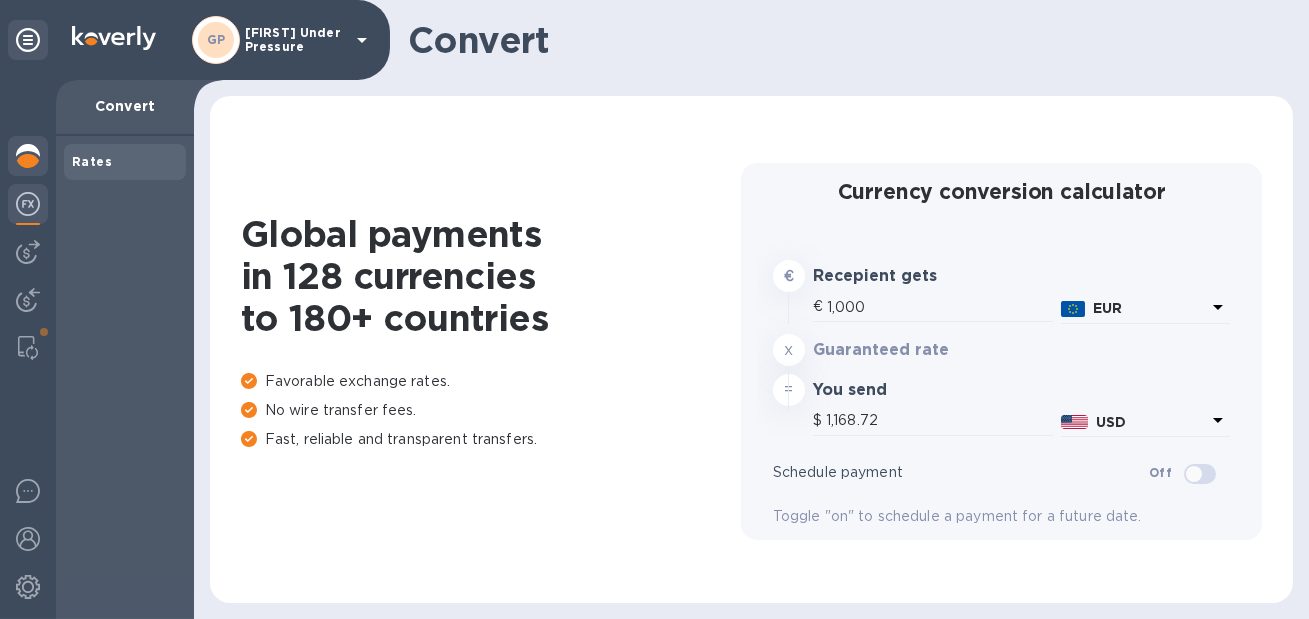 click at bounding box center (28, 156) 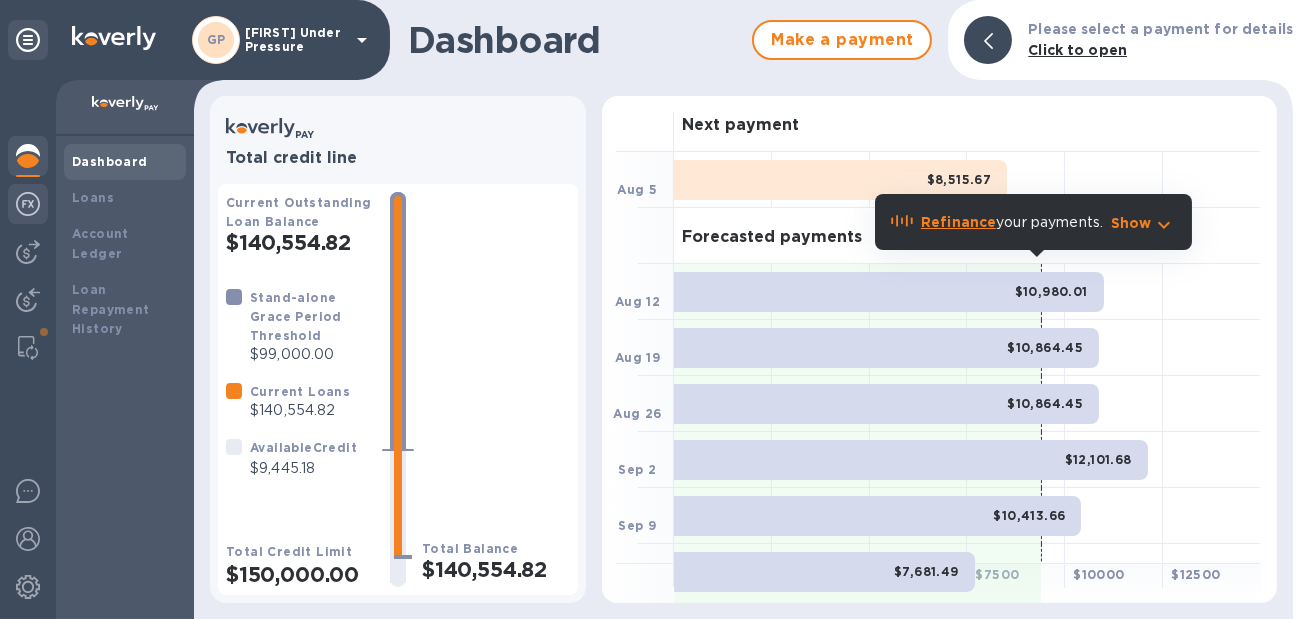 click at bounding box center (28, 204) 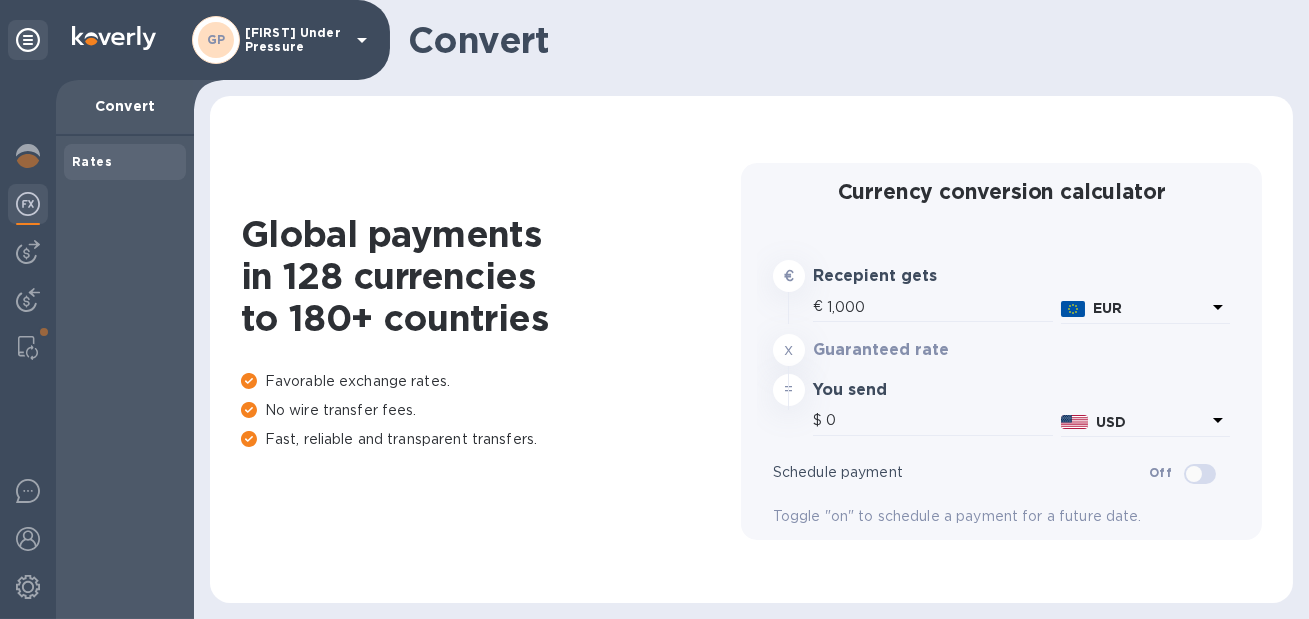type on "1,168.72" 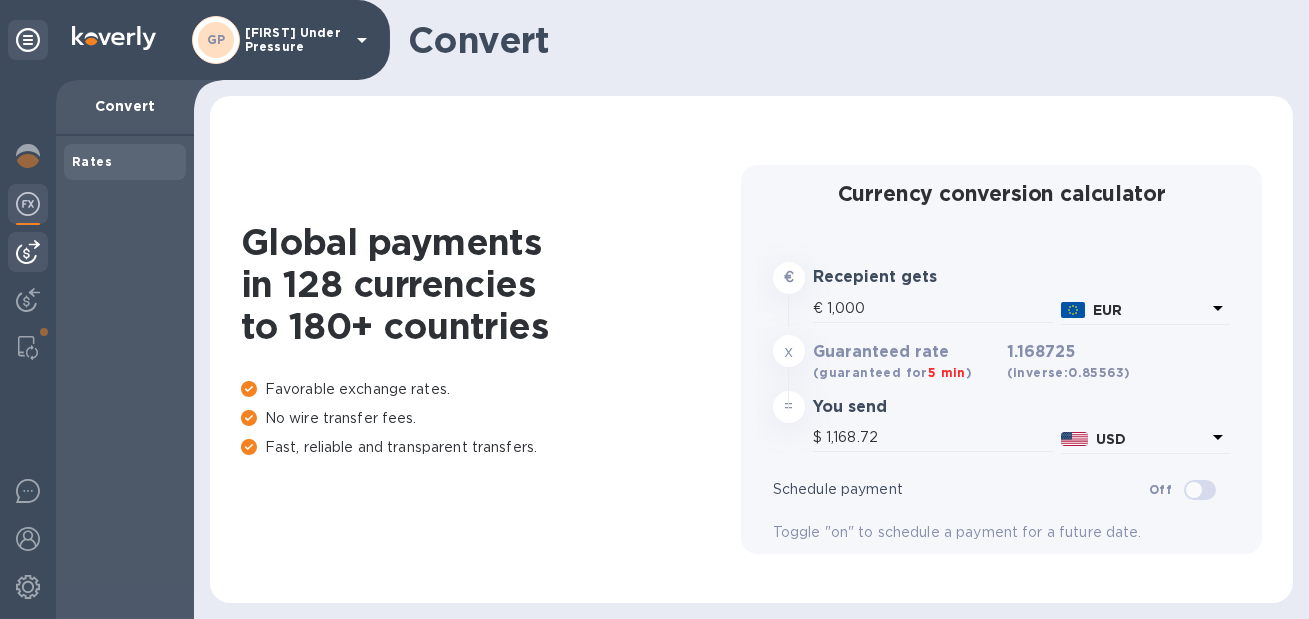 click at bounding box center (28, 252) 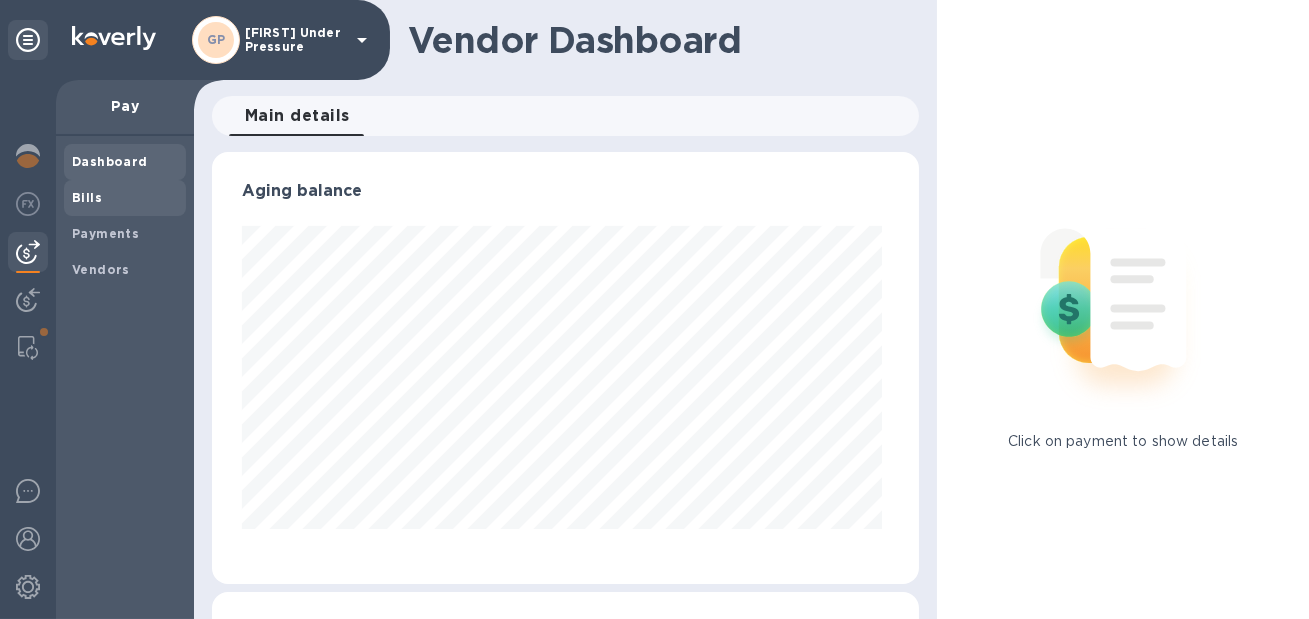 scroll, scrollTop: 999568, scrollLeft: 999300, axis: both 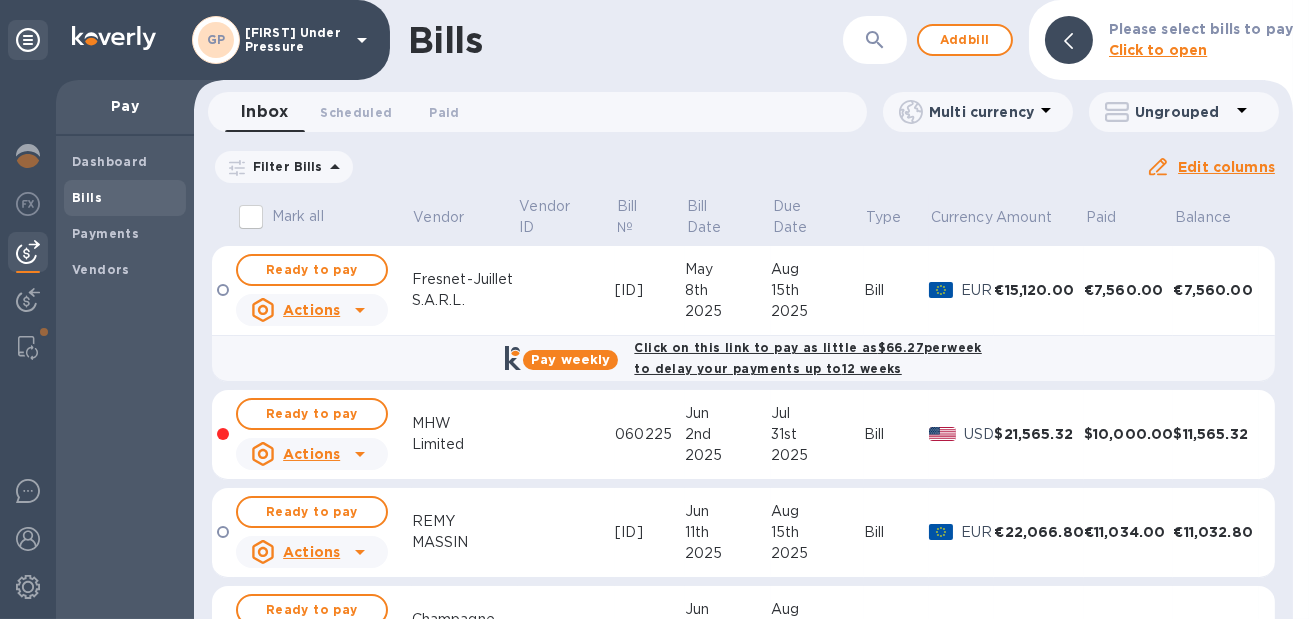 click 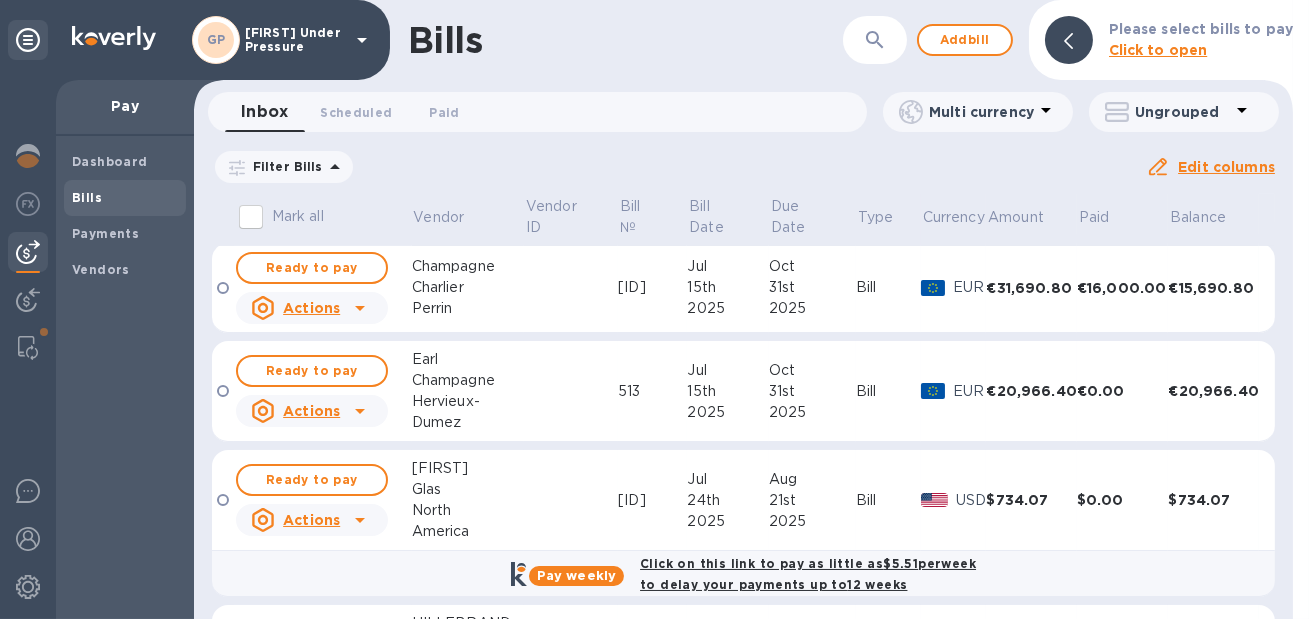 scroll, scrollTop: 1089, scrollLeft: 0, axis: vertical 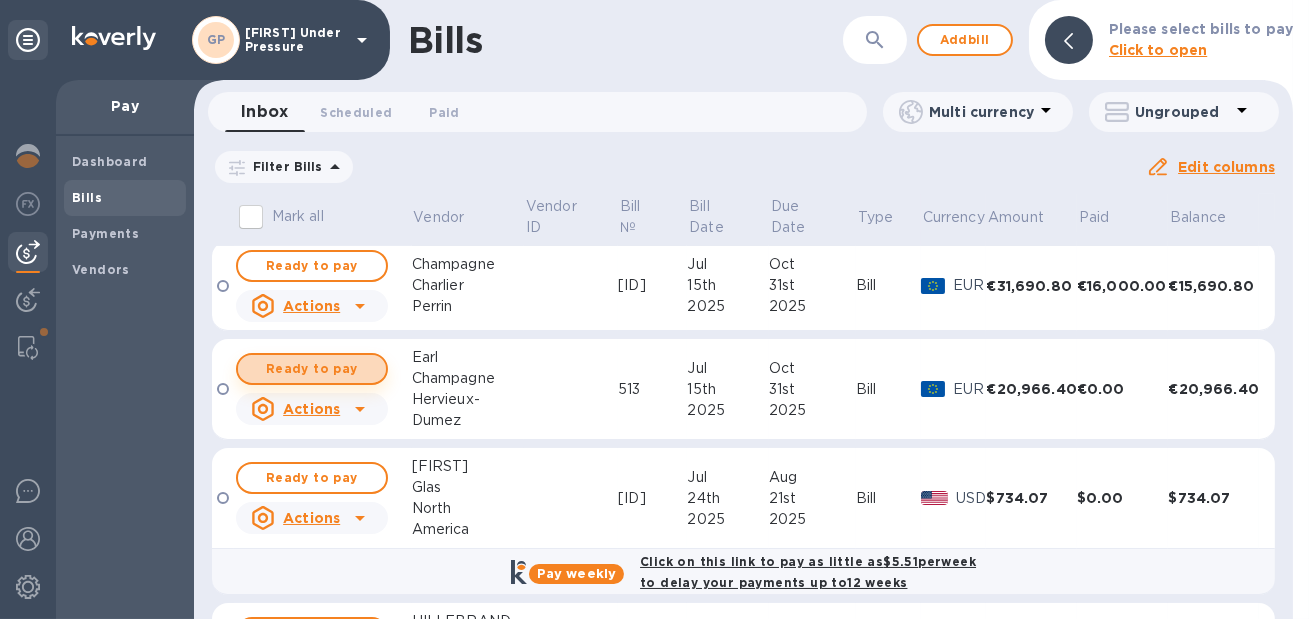 click on "Ready to pay" at bounding box center [312, 369] 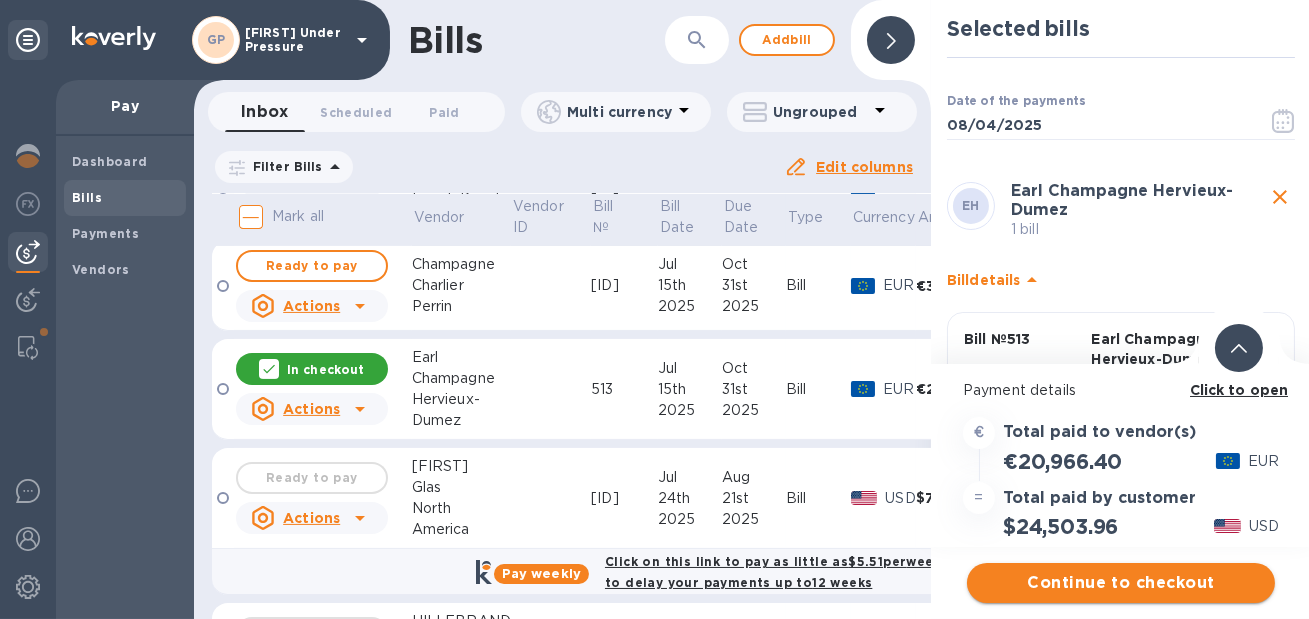 click on "Continue to checkout" at bounding box center [1121, 583] 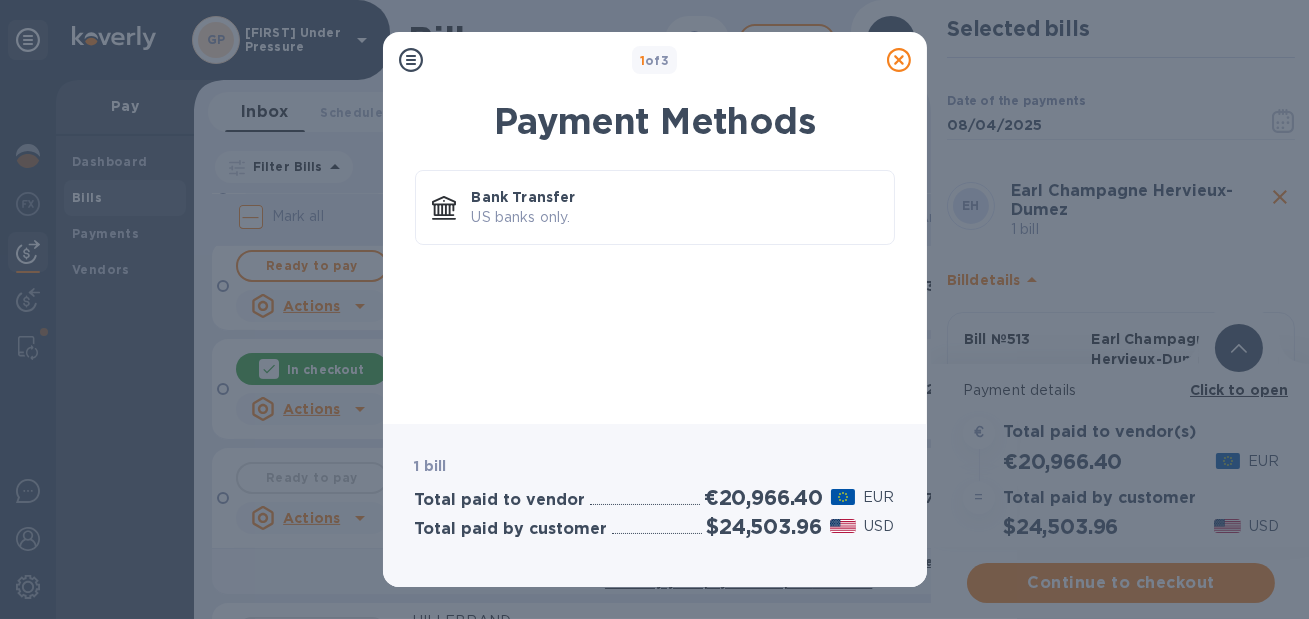 click 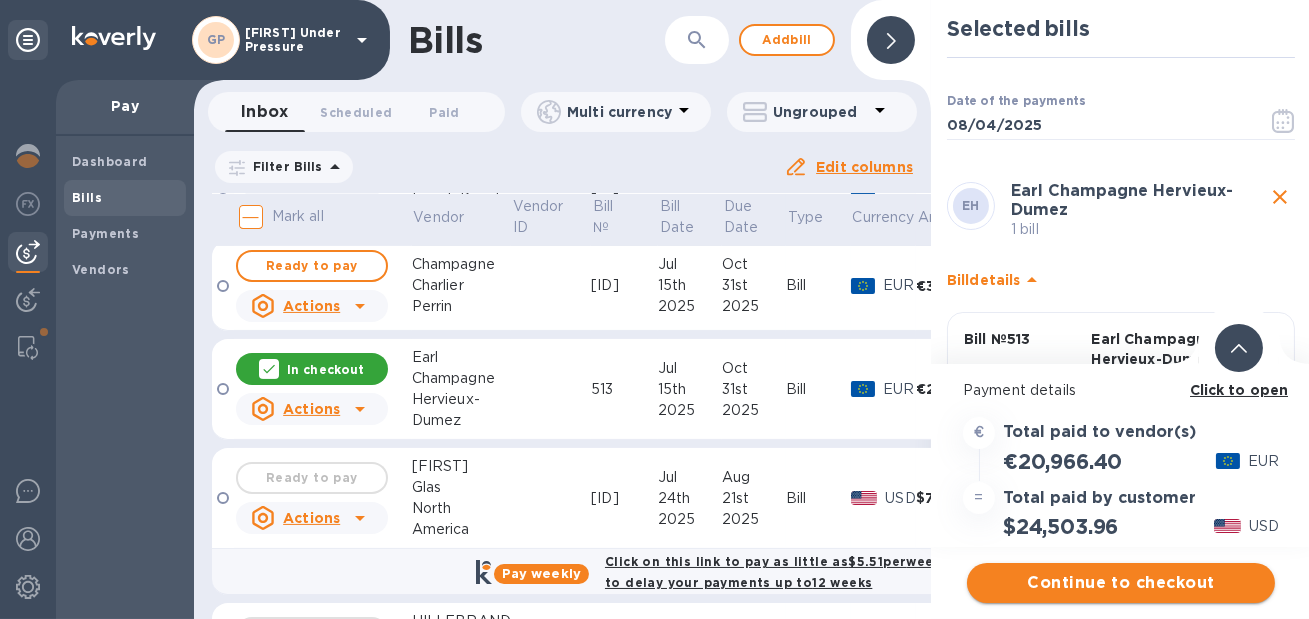 click on "Continue to checkout" at bounding box center [1121, 583] 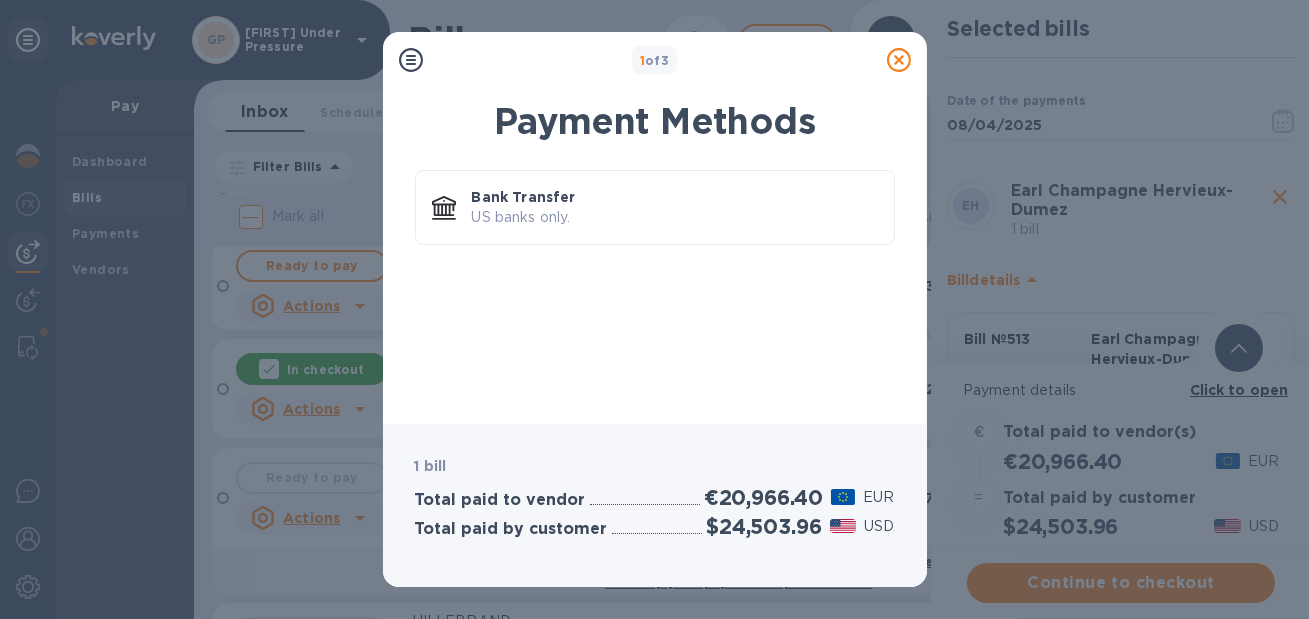 click 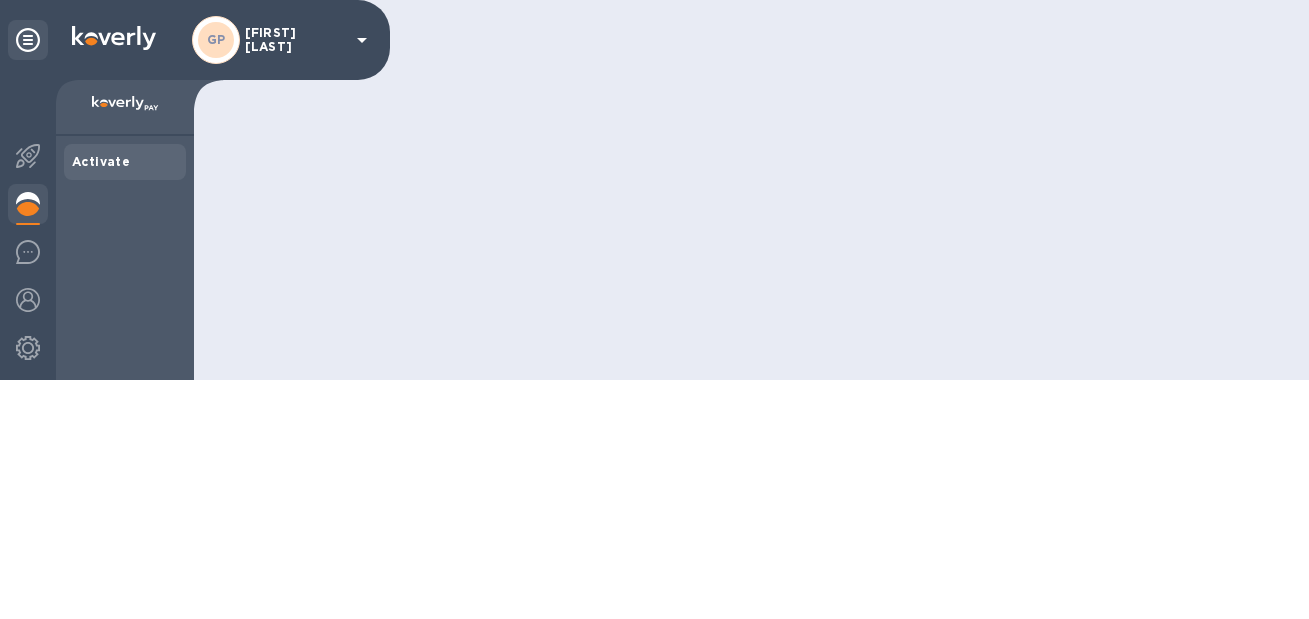 scroll, scrollTop: 0, scrollLeft: 0, axis: both 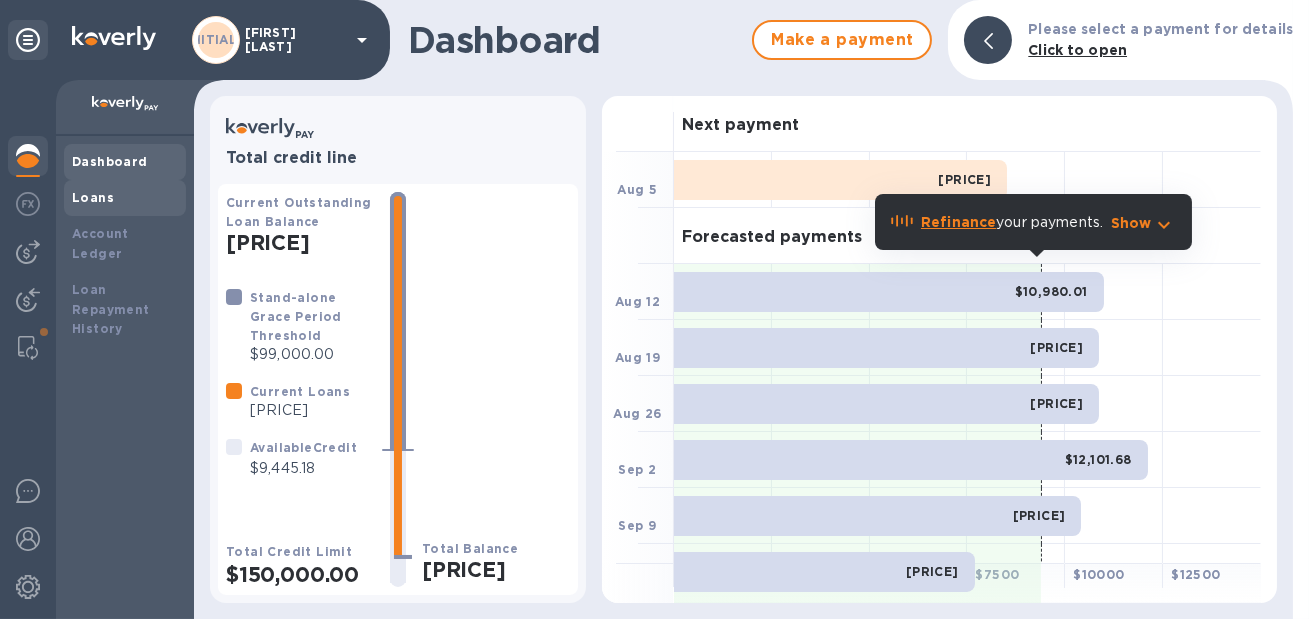 click on "Loans" at bounding box center (125, 198) 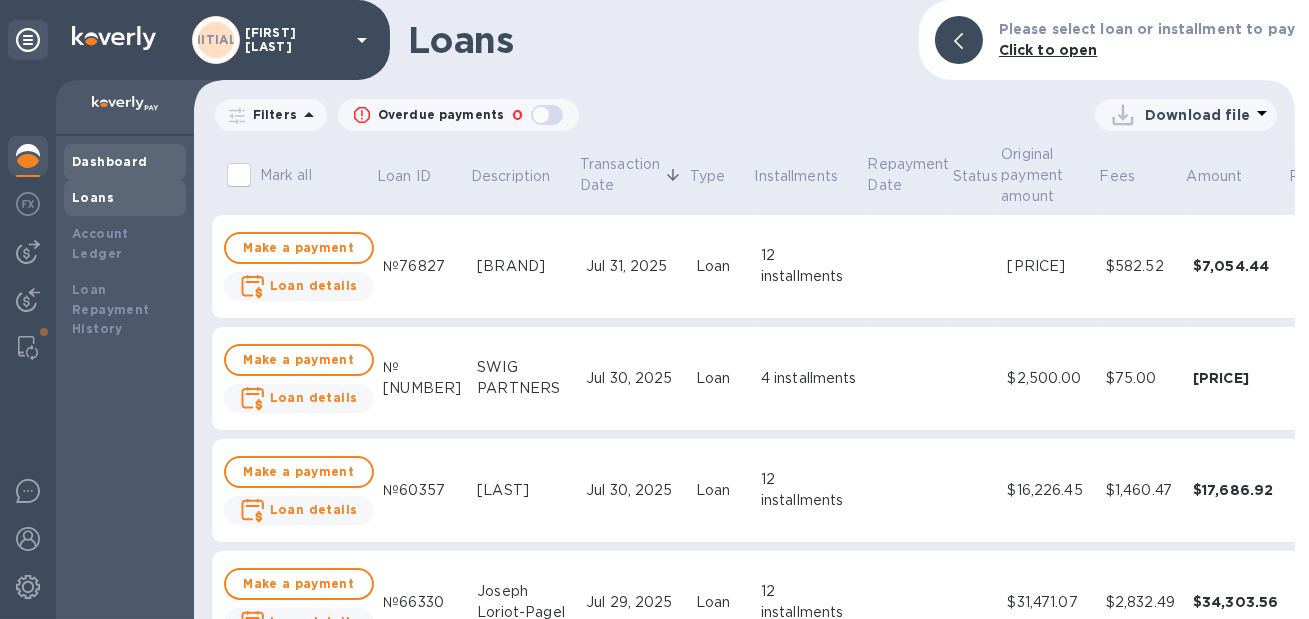 click on "Dashboard" at bounding box center (110, 161) 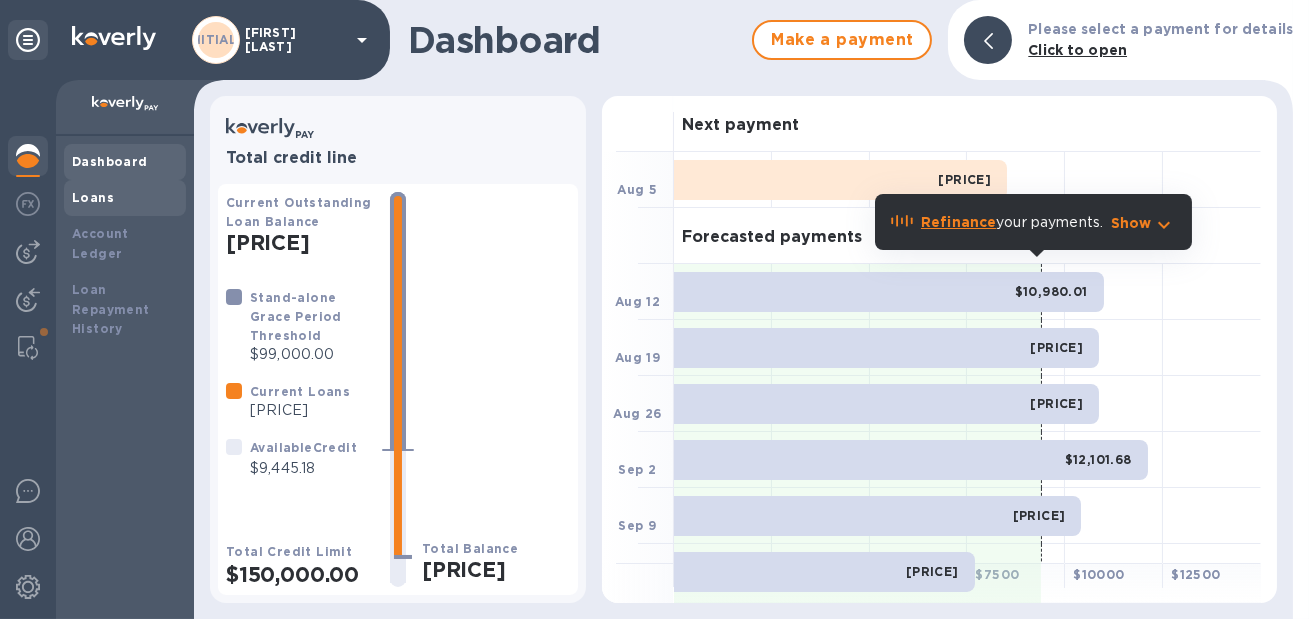 click on "Loans" at bounding box center (93, 197) 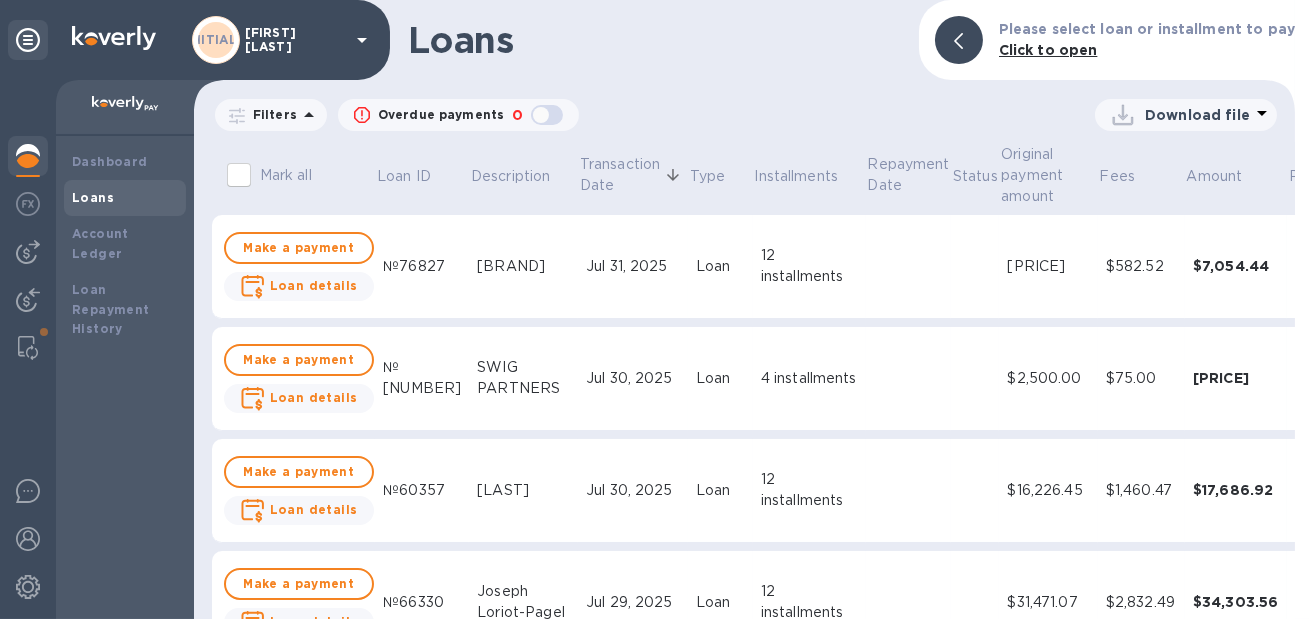 click at bounding box center [28, 156] 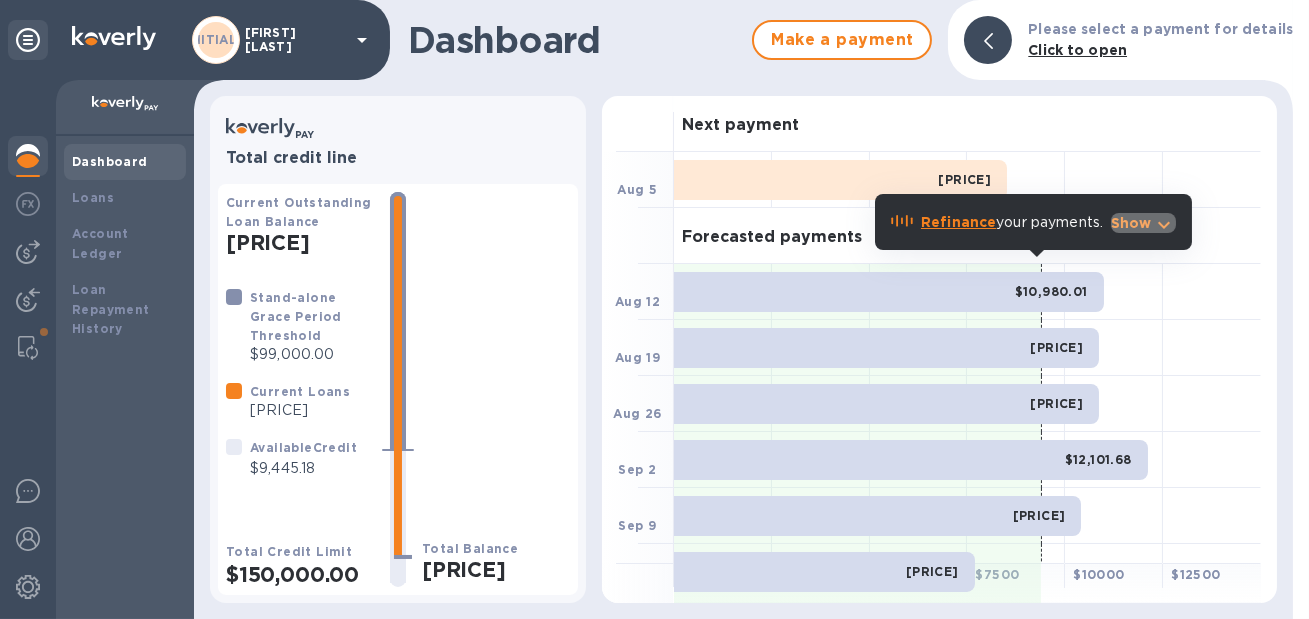 click on "Show" at bounding box center (1131, 223) 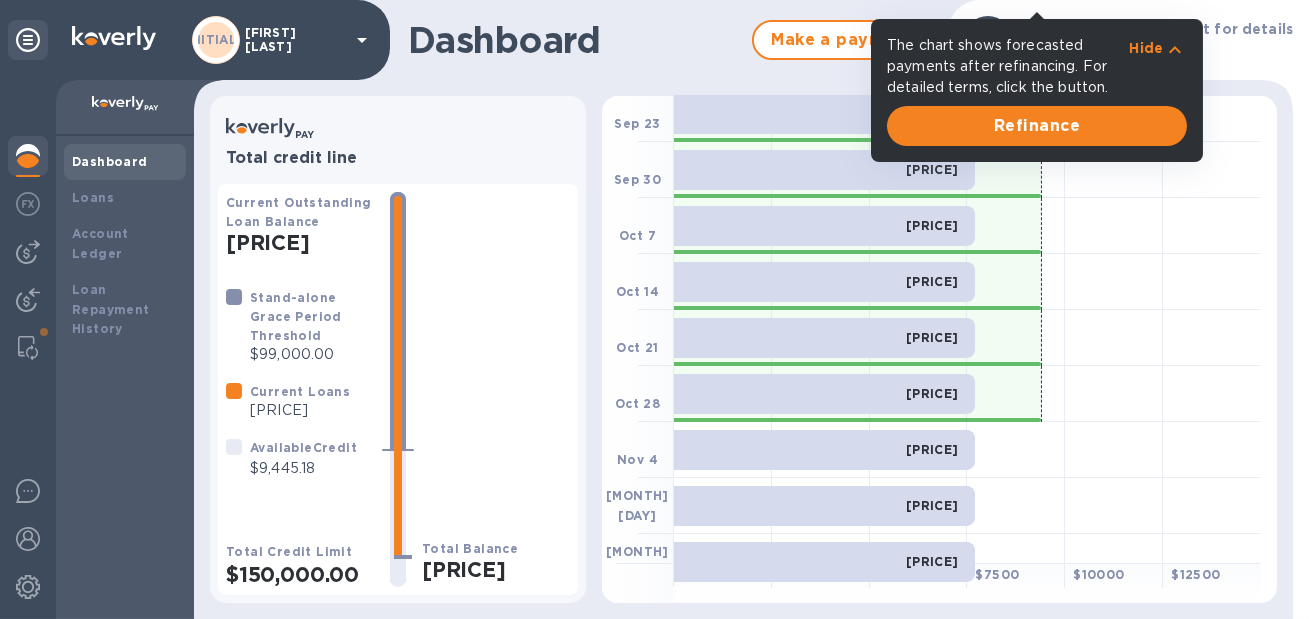 scroll, scrollTop: 540, scrollLeft: 0, axis: vertical 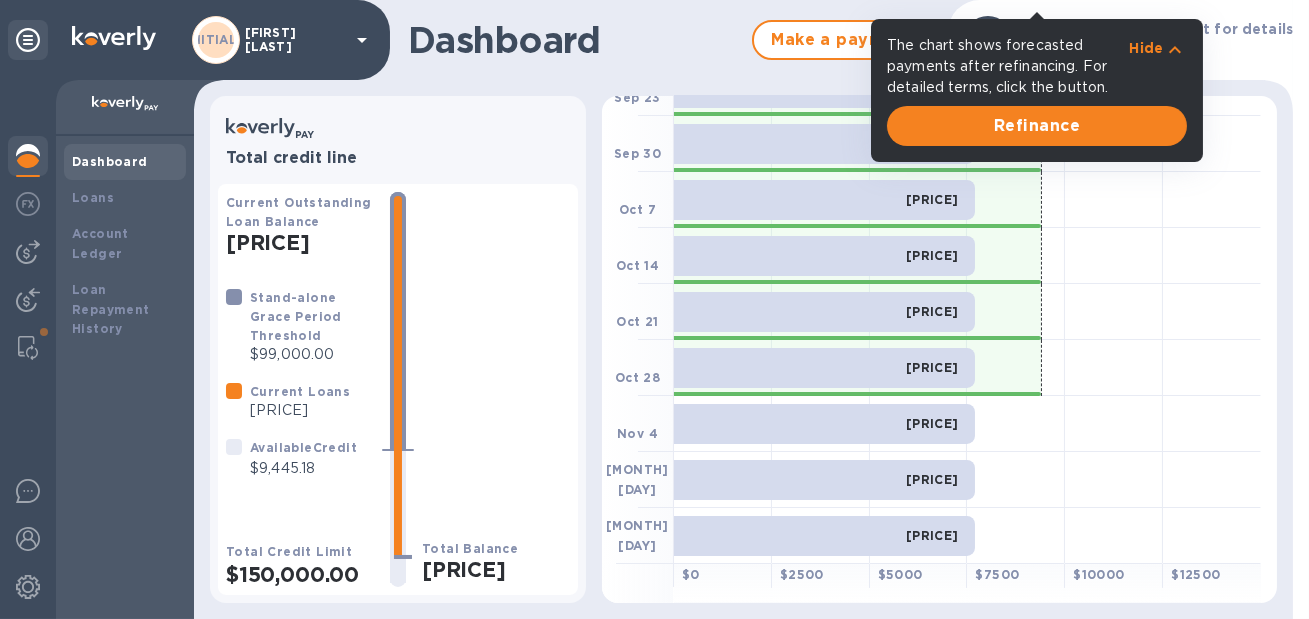 click on "Current Outstanding Loan Balance $[AMOUNT] Stand-alone Grace Period Threshold $[AMOUNT] Current Loans $[AMOUNT] Available Credit $[AMOUNT] Total Credit Limit $[AMOUNT] Total Balance $[AMOUNT]" at bounding box center (398, 389) 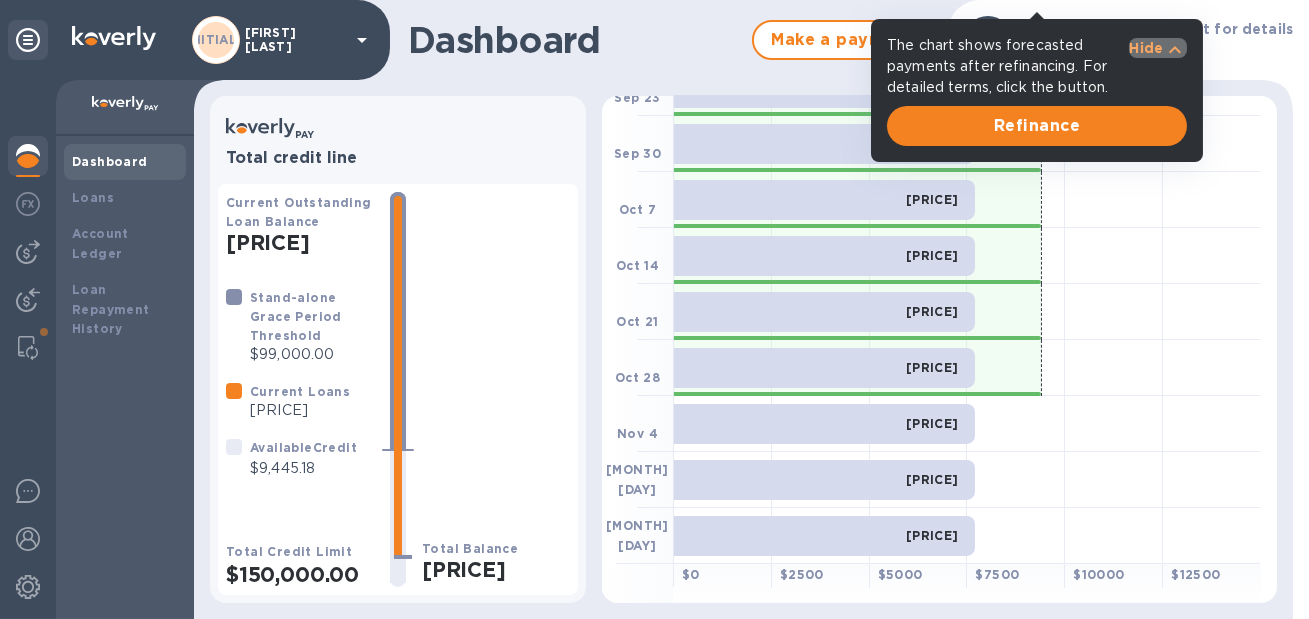 click on "Hide" at bounding box center [1146, 48] 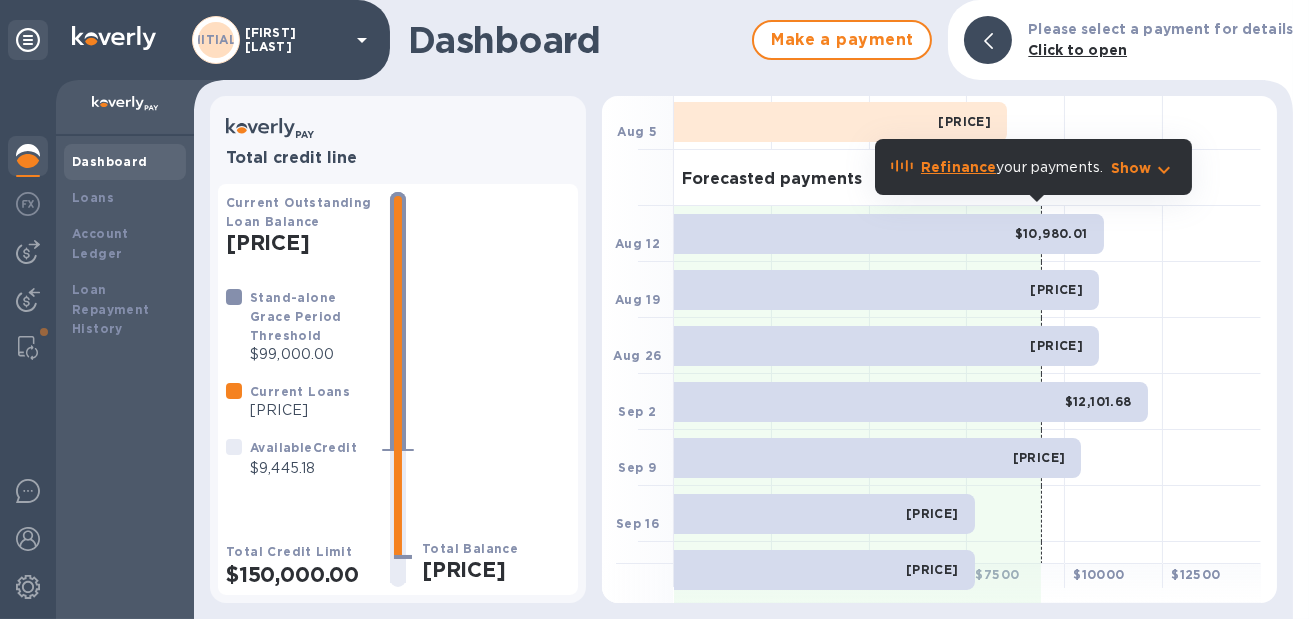 scroll, scrollTop: 54, scrollLeft: 0, axis: vertical 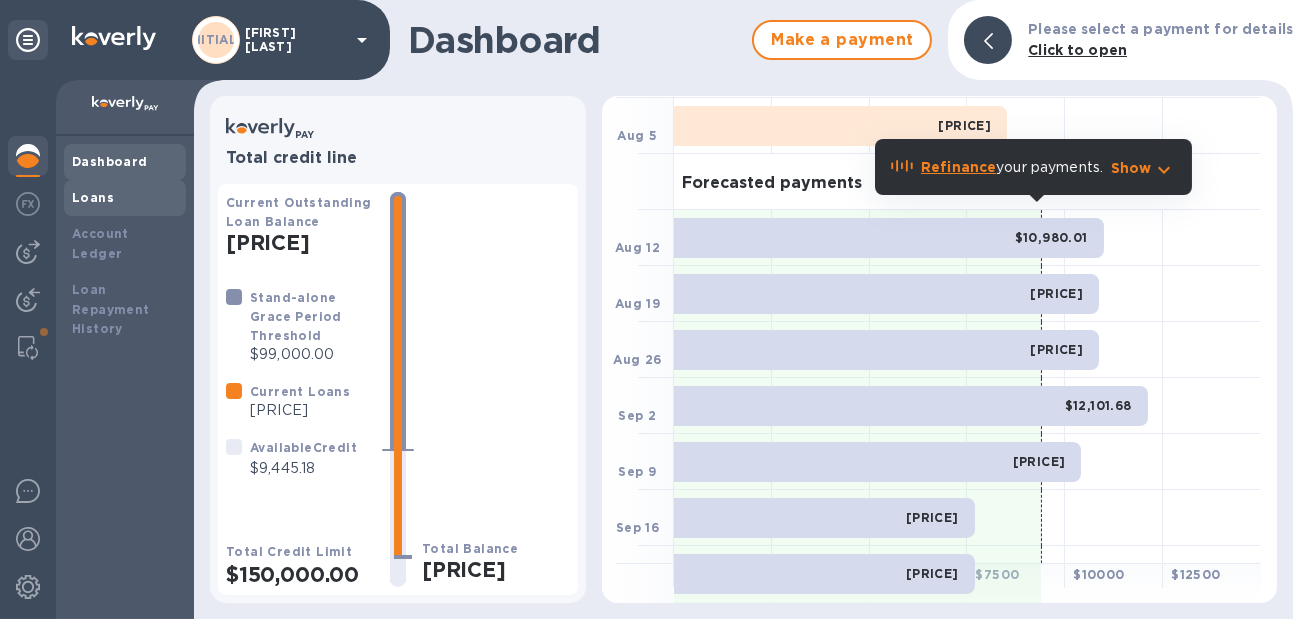 click on "Loans" at bounding box center (93, 197) 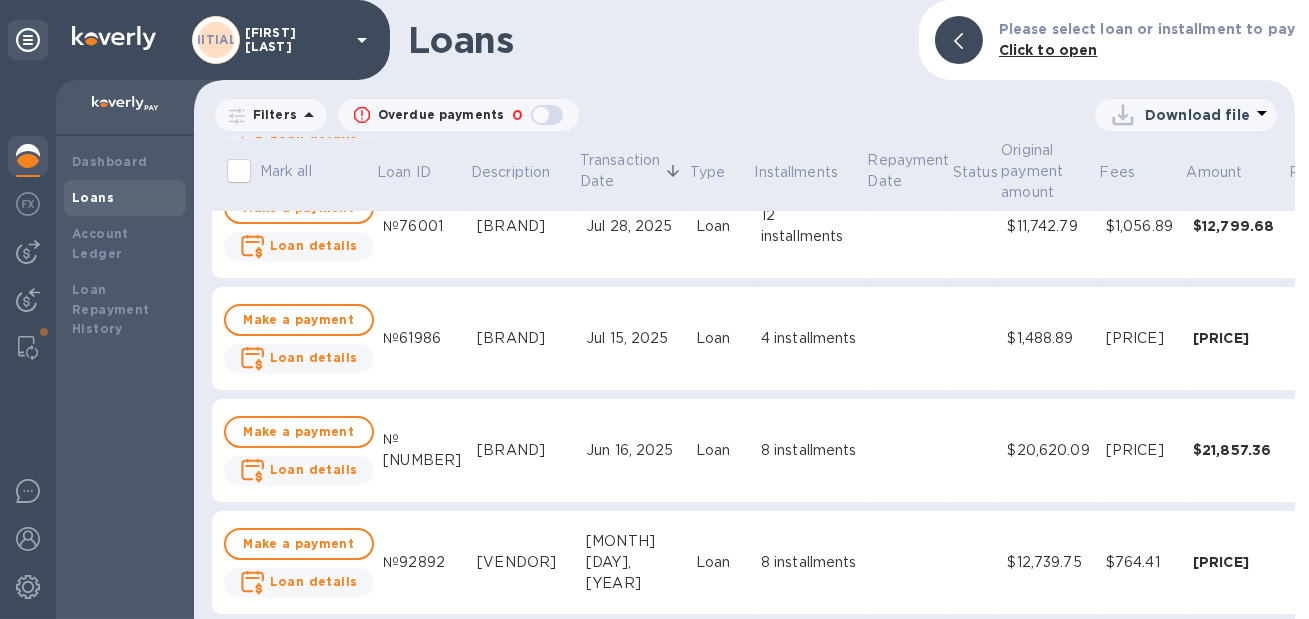 scroll, scrollTop: 444, scrollLeft: 0, axis: vertical 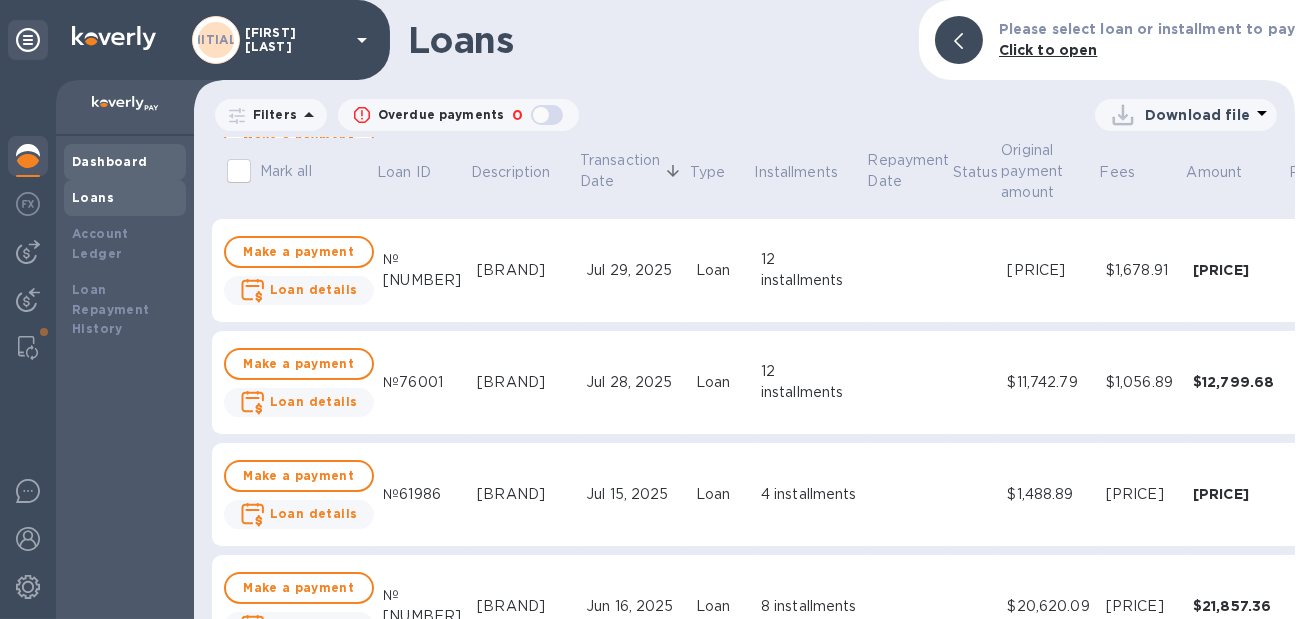 click on "Dashboard" at bounding box center (125, 162) 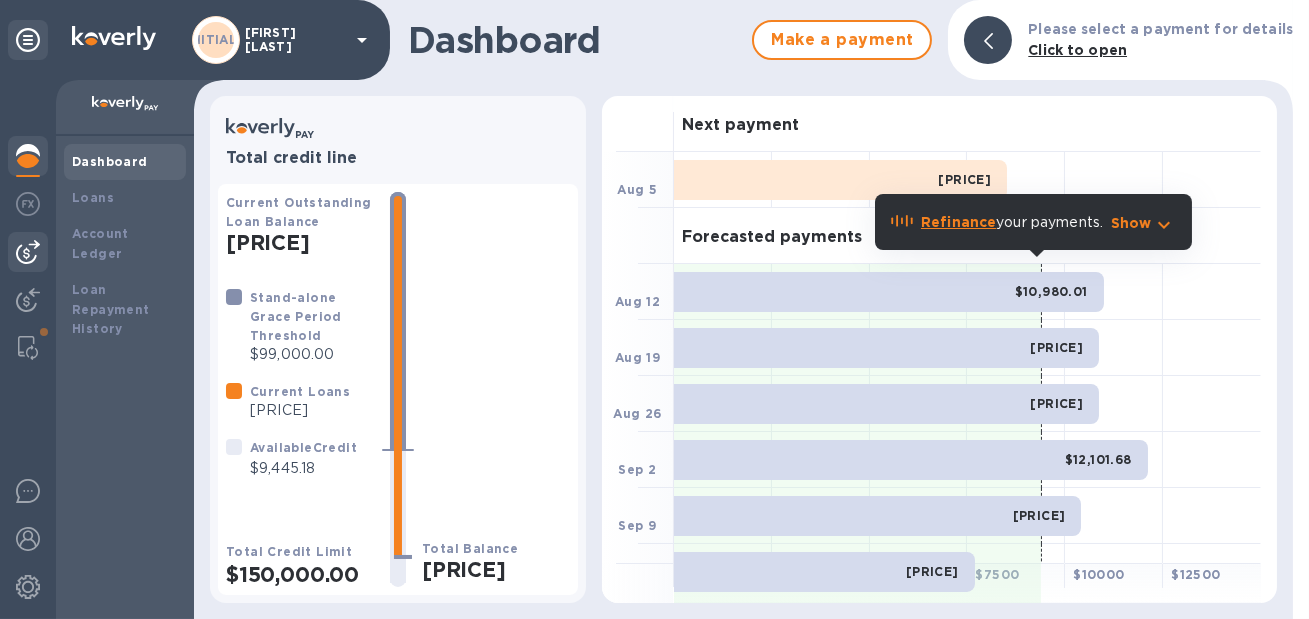 click at bounding box center (28, 252) 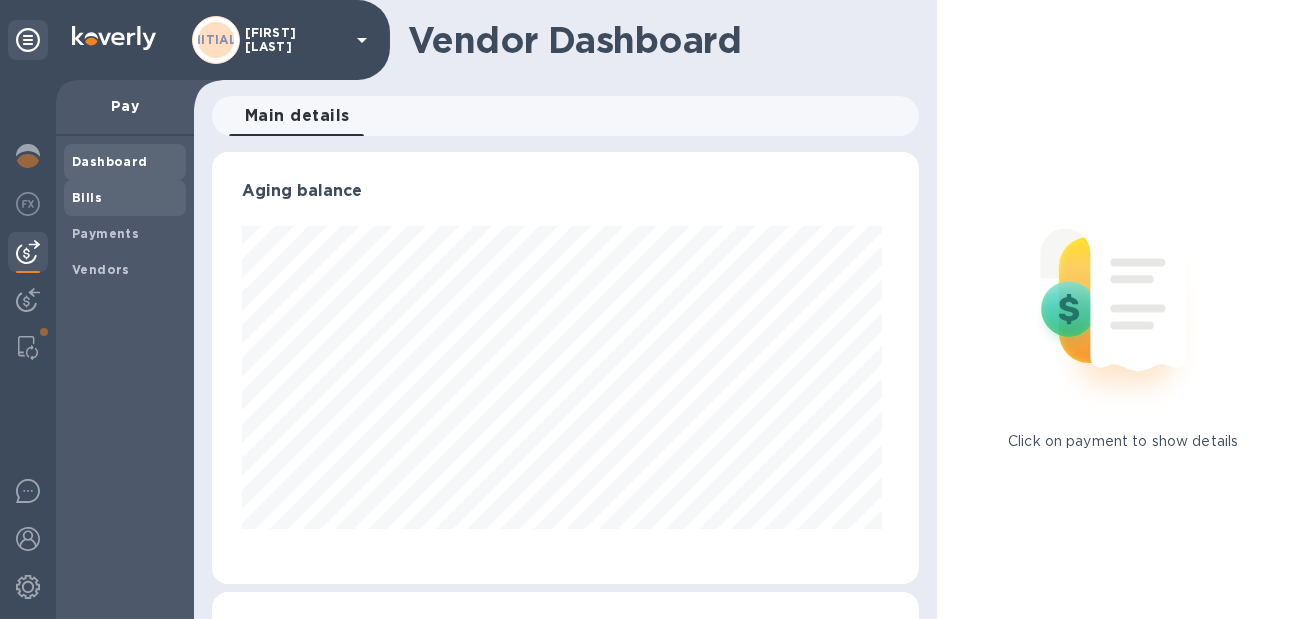 scroll, scrollTop: 999568, scrollLeft: 999300, axis: both 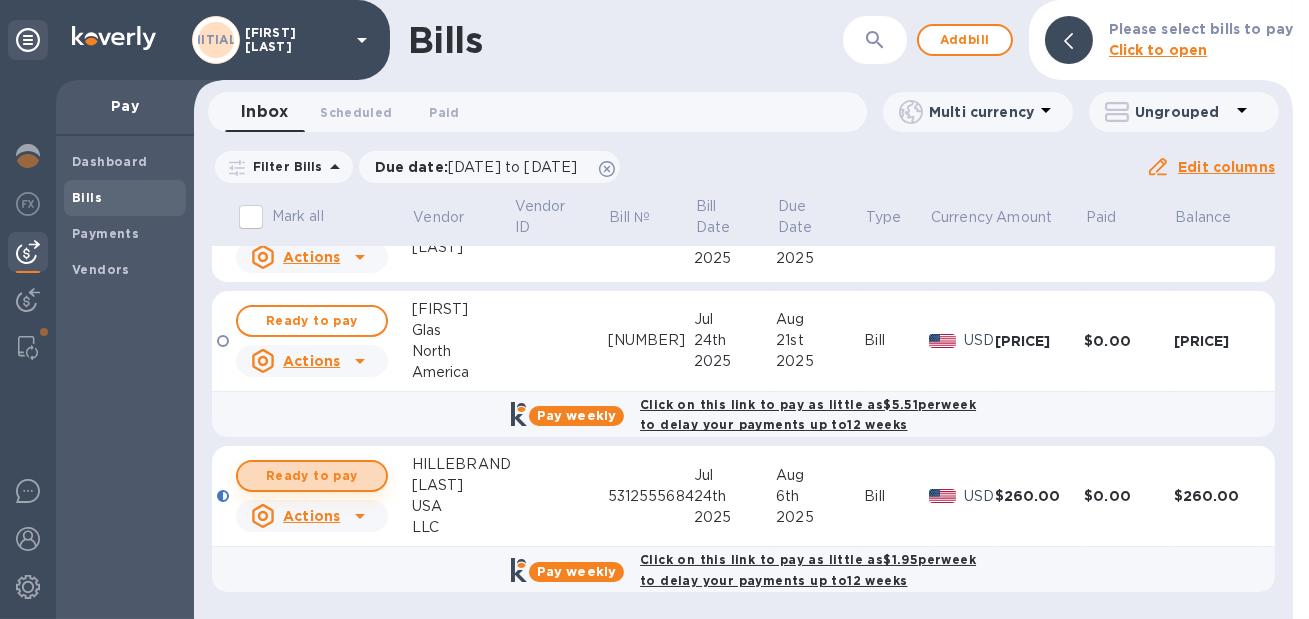 click on "Ready to pay" at bounding box center [312, 476] 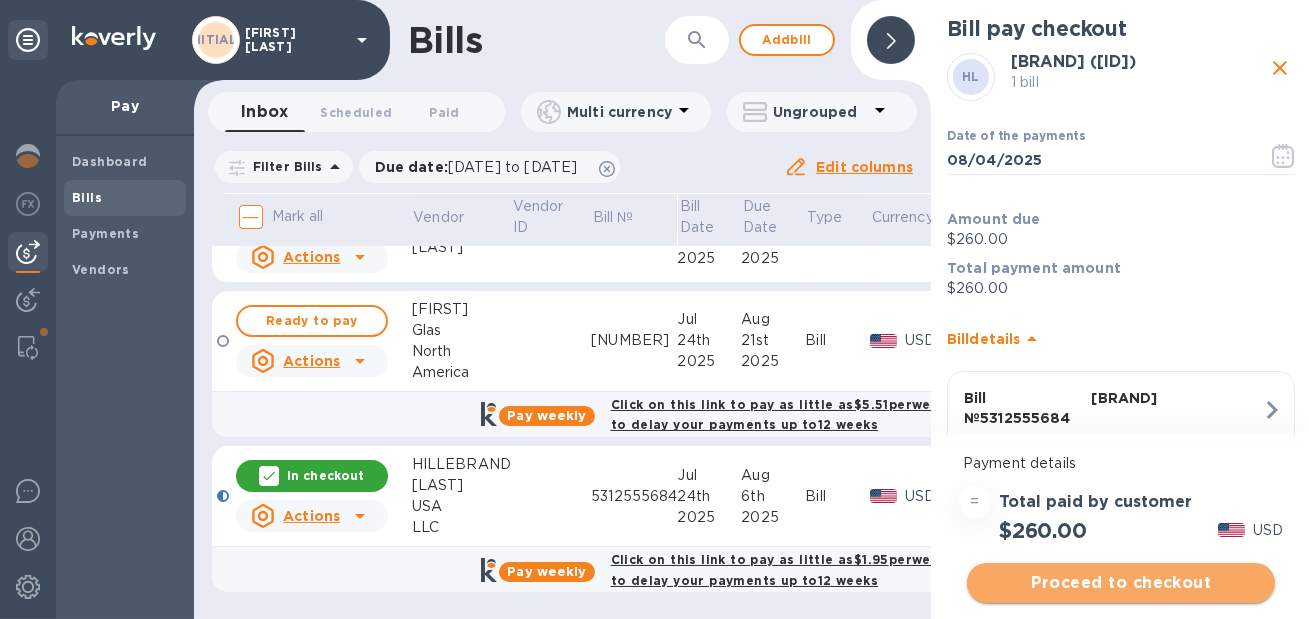 click on "Proceed to checkout" at bounding box center (1121, 583) 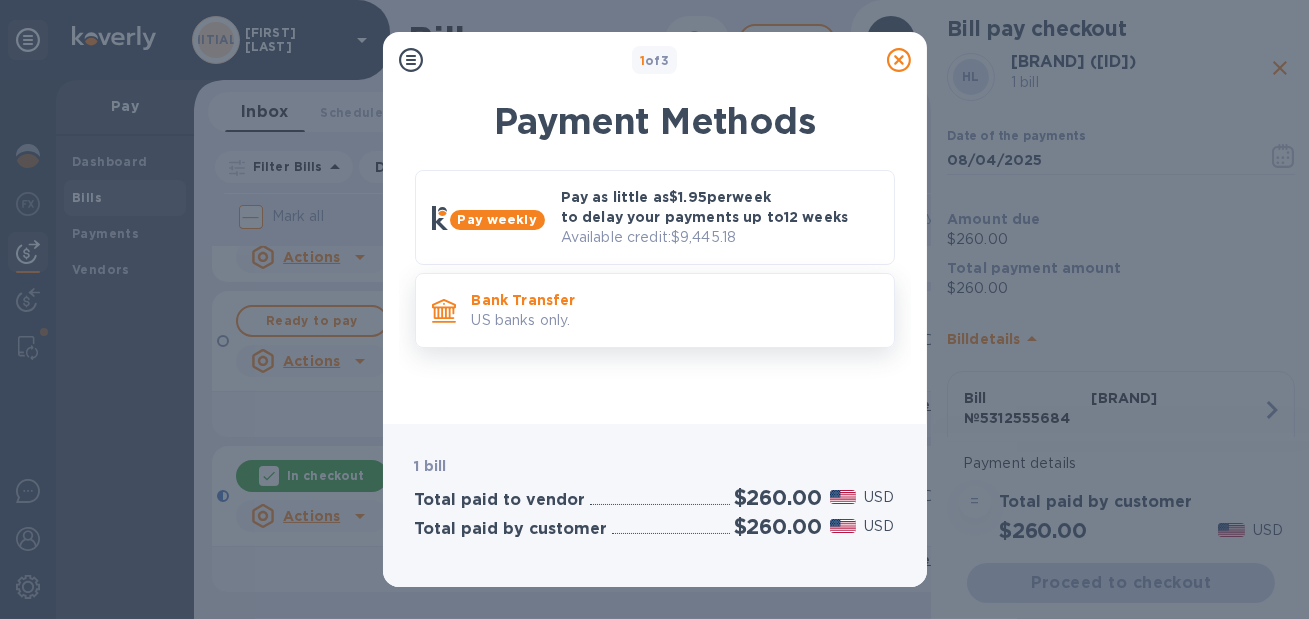 click on "Bank Transfer" at bounding box center [675, 300] 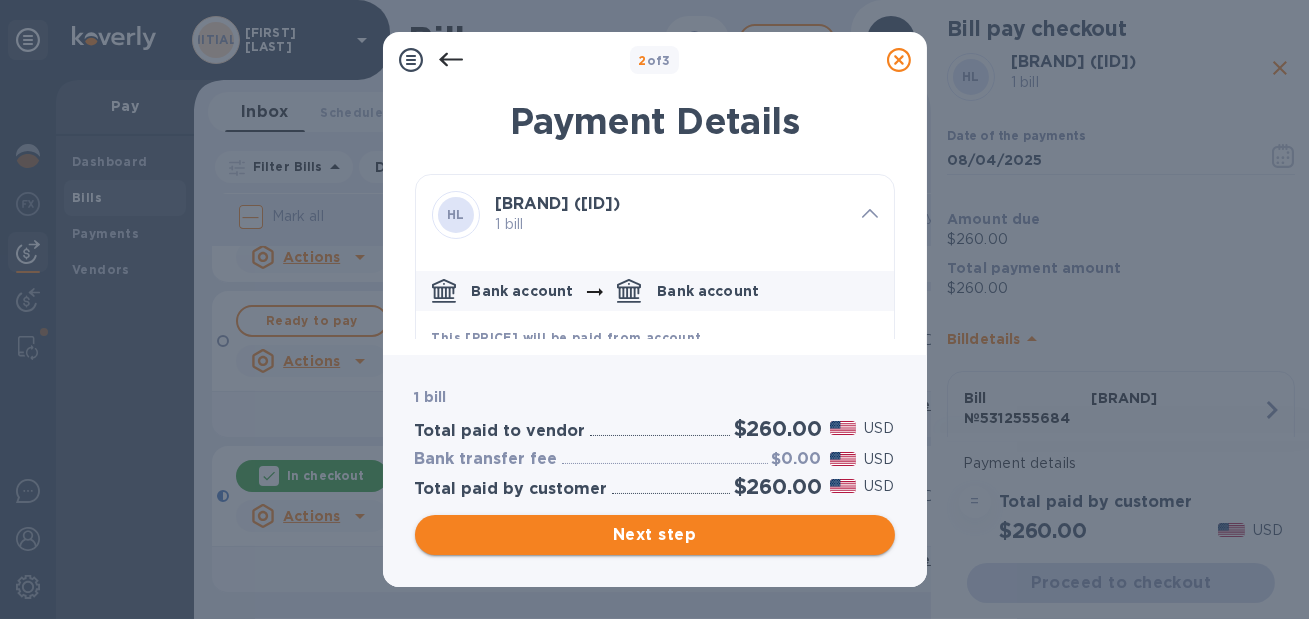 click on "Next step" at bounding box center [655, 535] 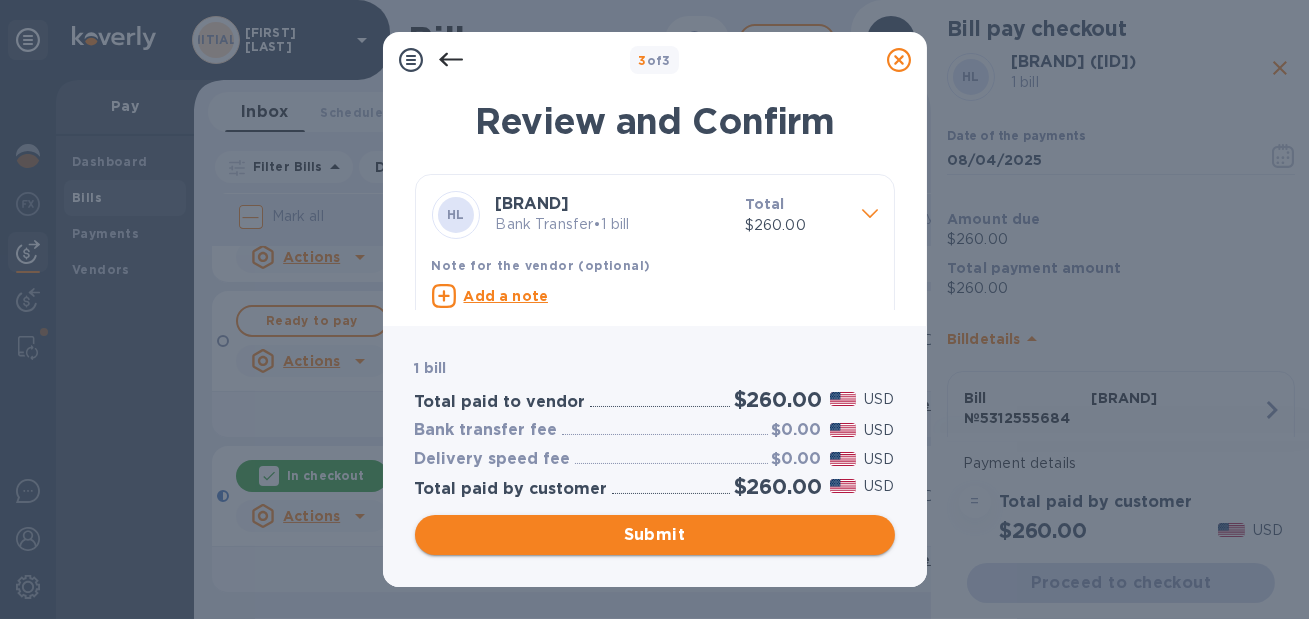 click on "Submit" at bounding box center [655, 535] 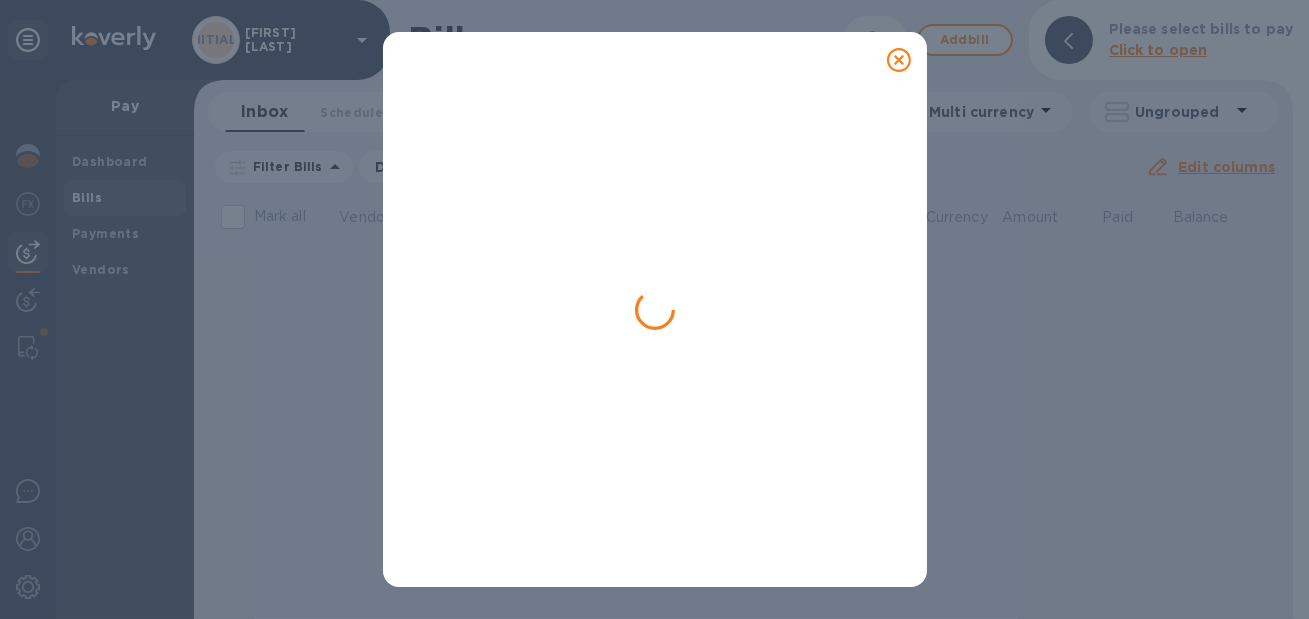 scroll, scrollTop: 0, scrollLeft: 0, axis: both 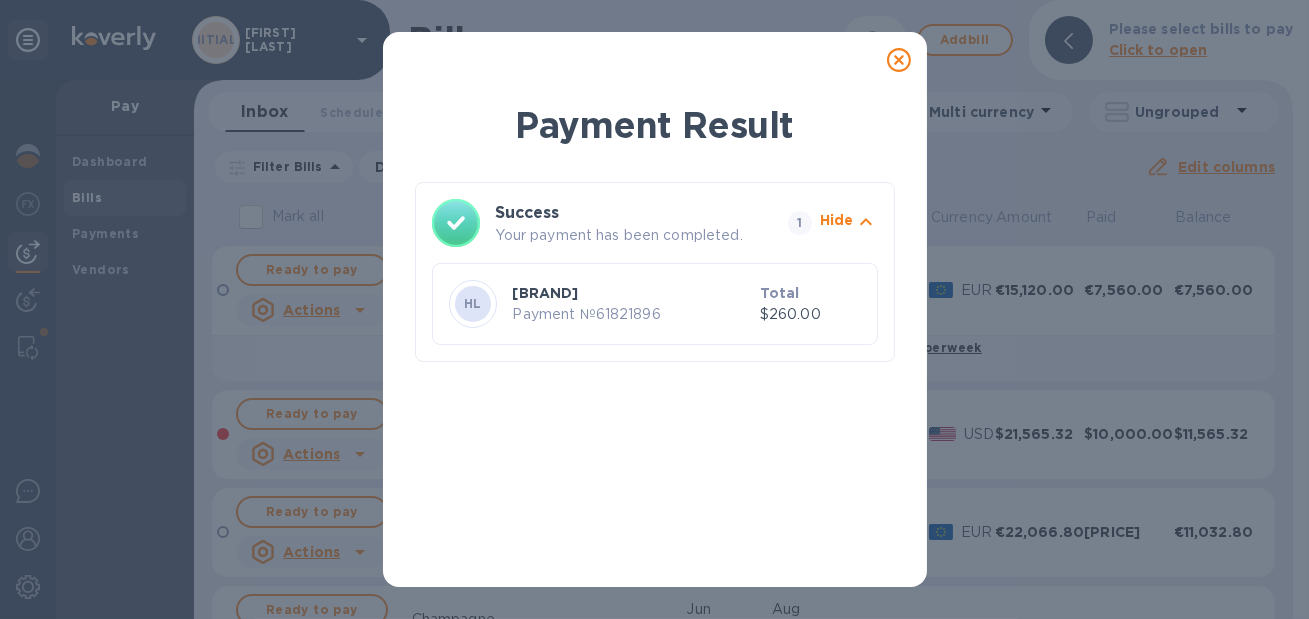 click 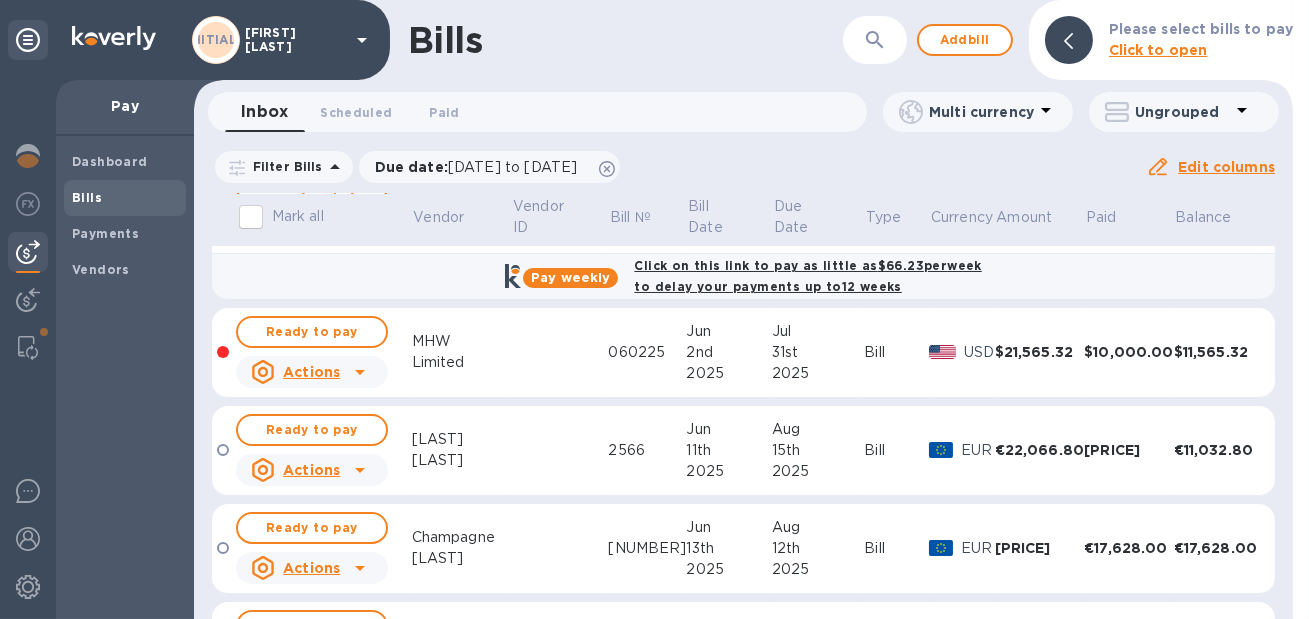 scroll, scrollTop: 0, scrollLeft: 0, axis: both 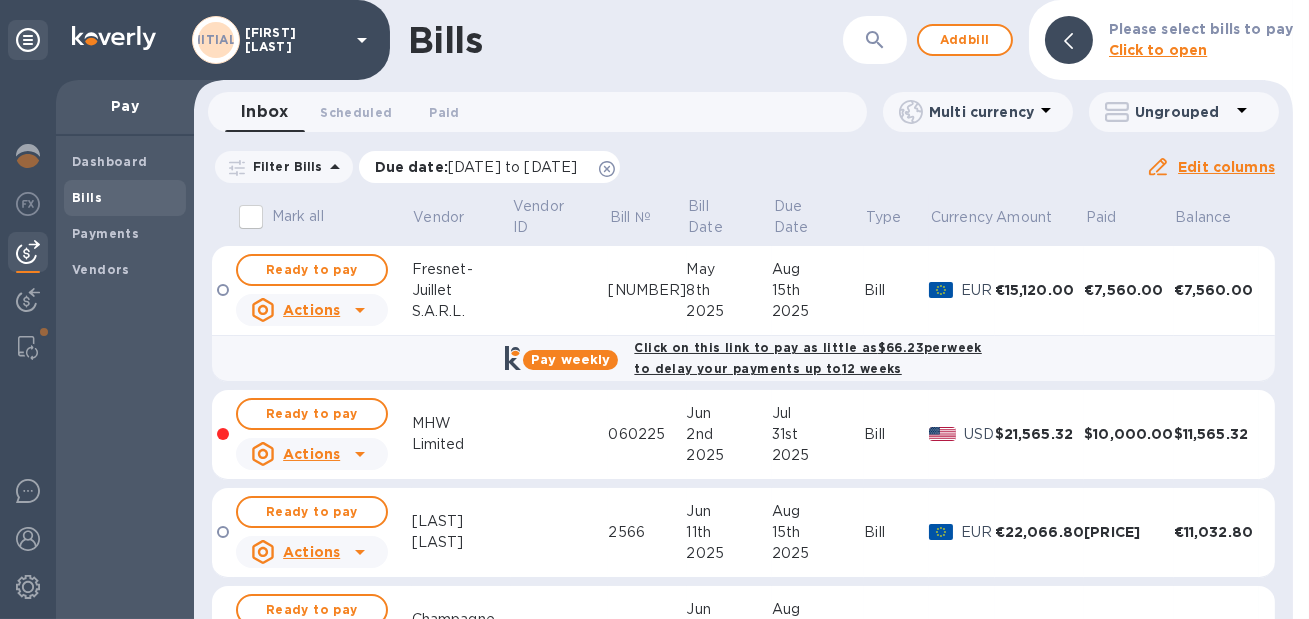 click 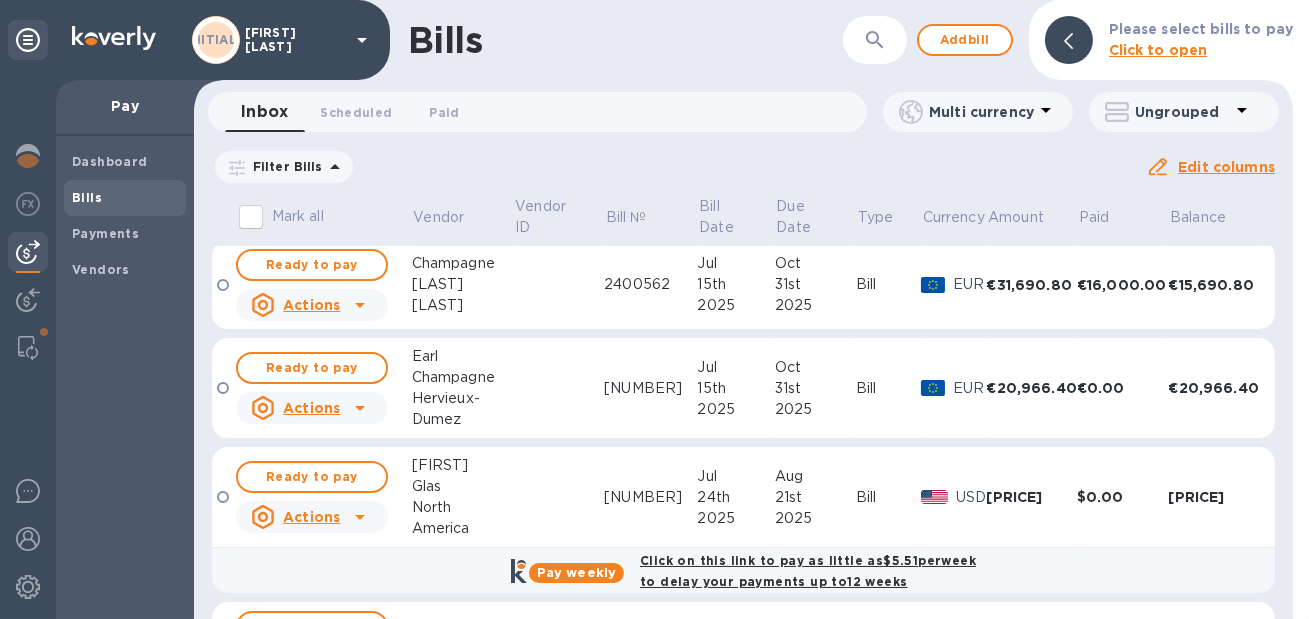 scroll, scrollTop: 1093, scrollLeft: 0, axis: vertical 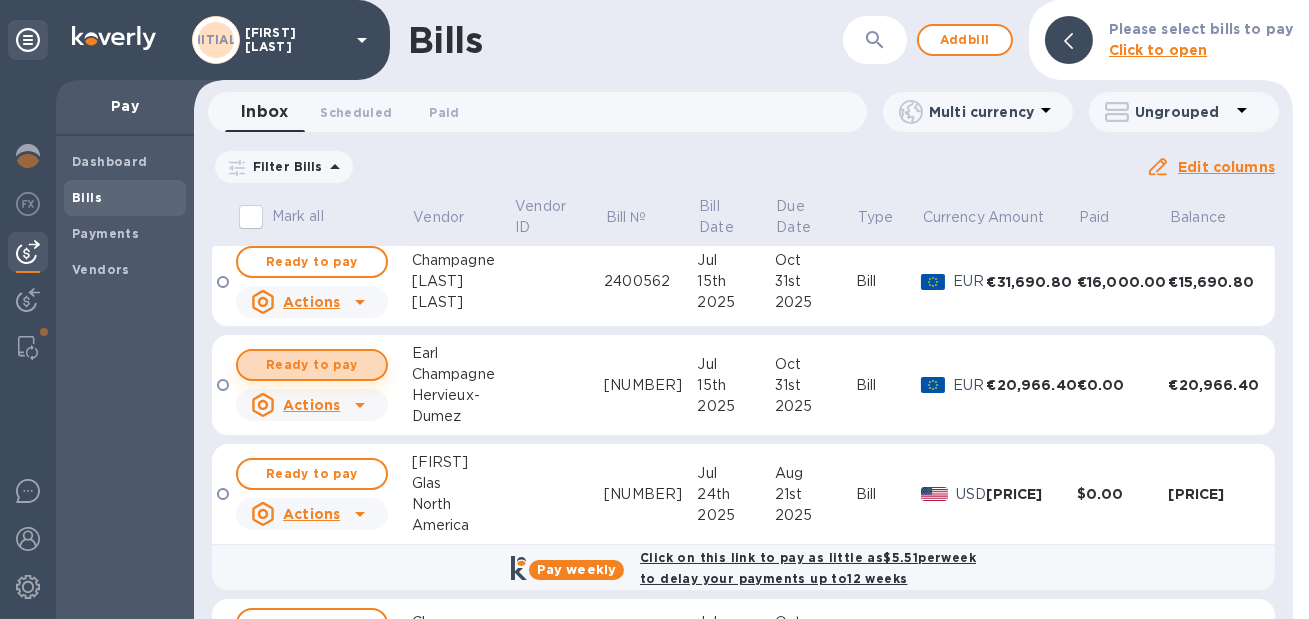 click on "Ready to pay" at bounding box center (312, 365) 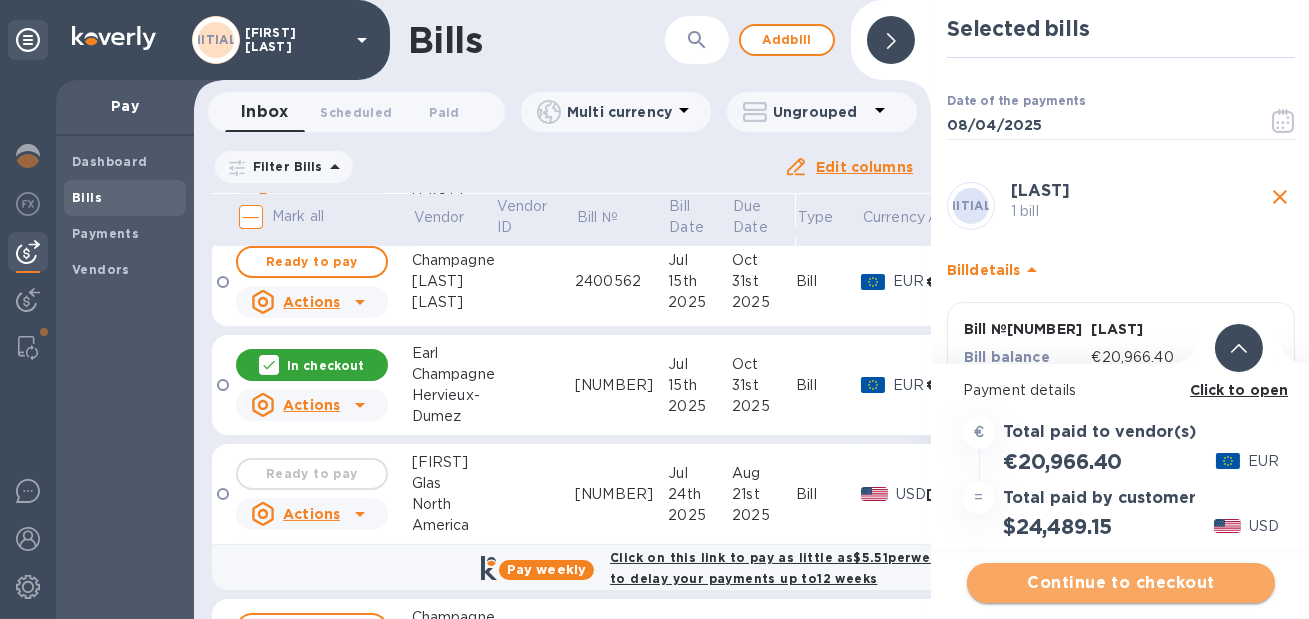 click on "Continue to checkout" at bounding box center (1121, 583) 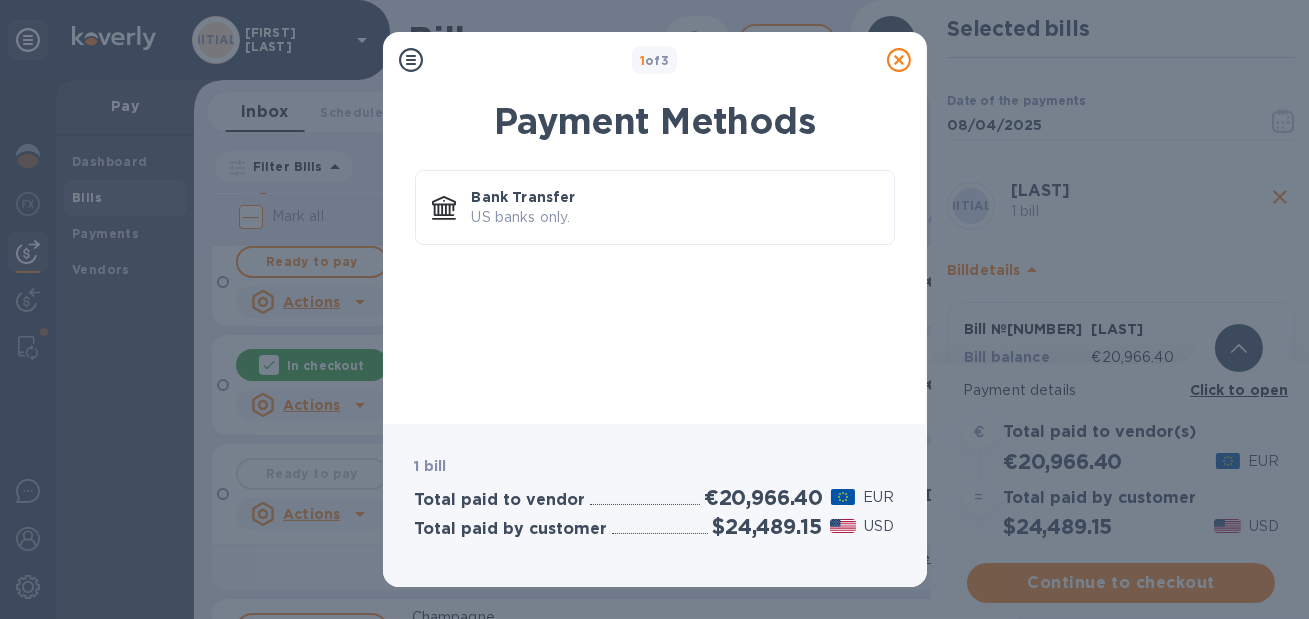 click 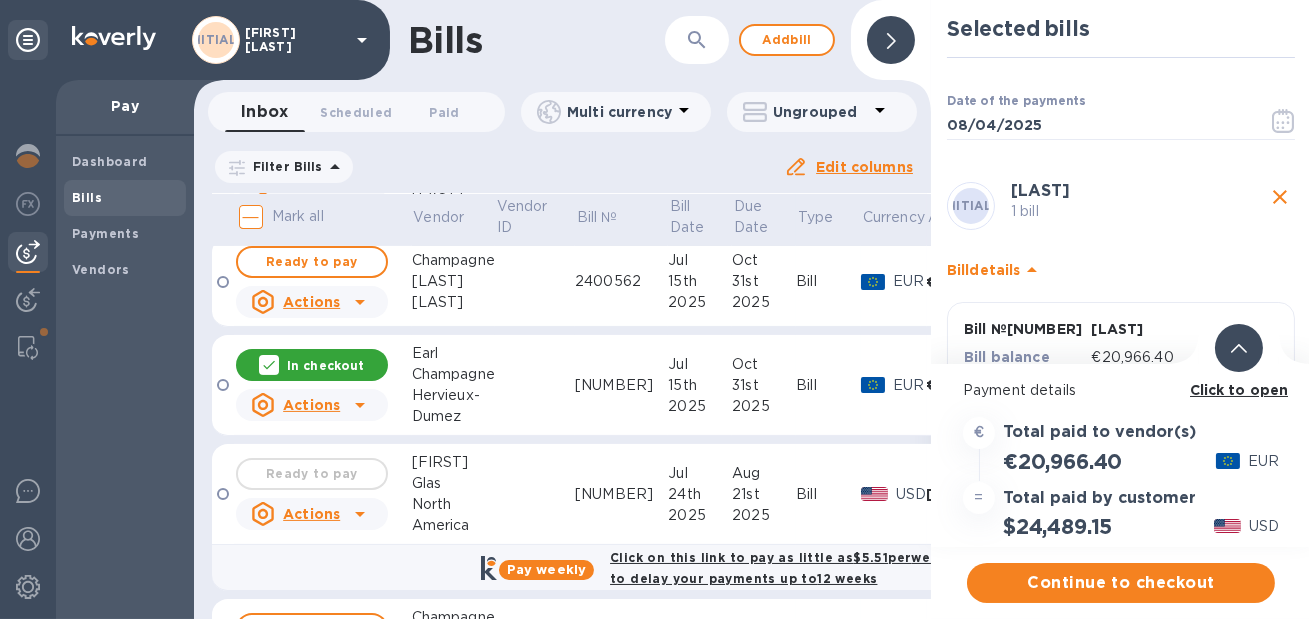 scroll, scrollTop: 133, scrollLeft: 0, axis: vertical 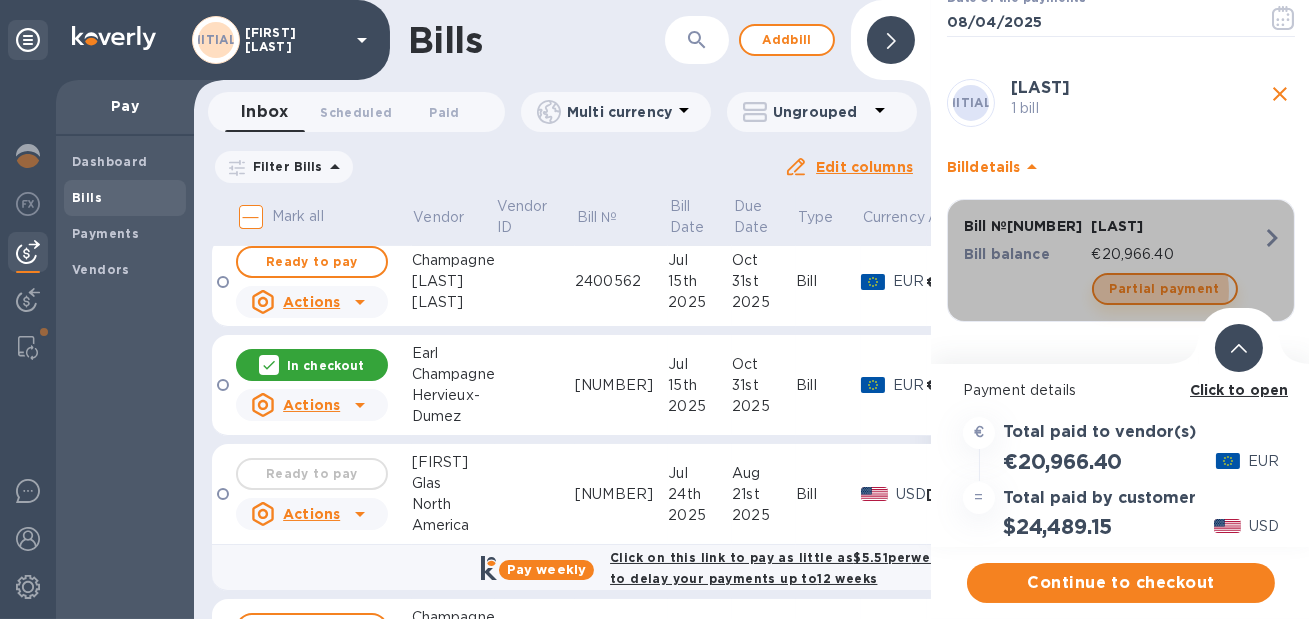 click on "Partial payment" at bounding box center (1165, 289) 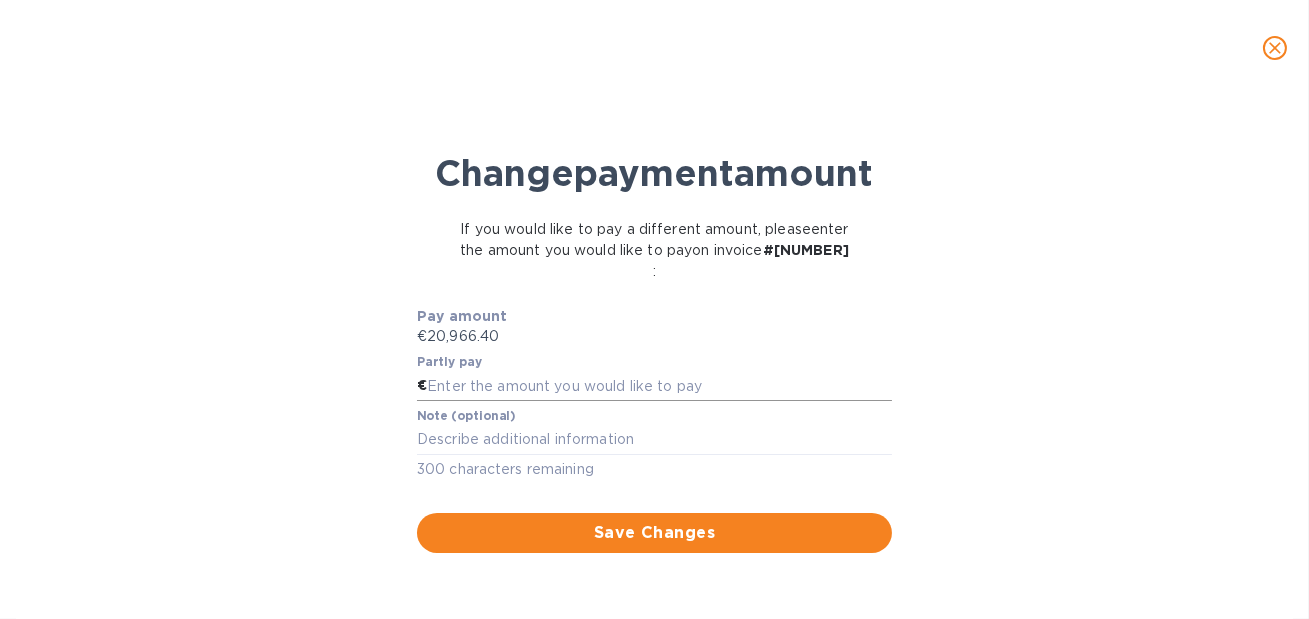 click at bounding box center (659, 386) 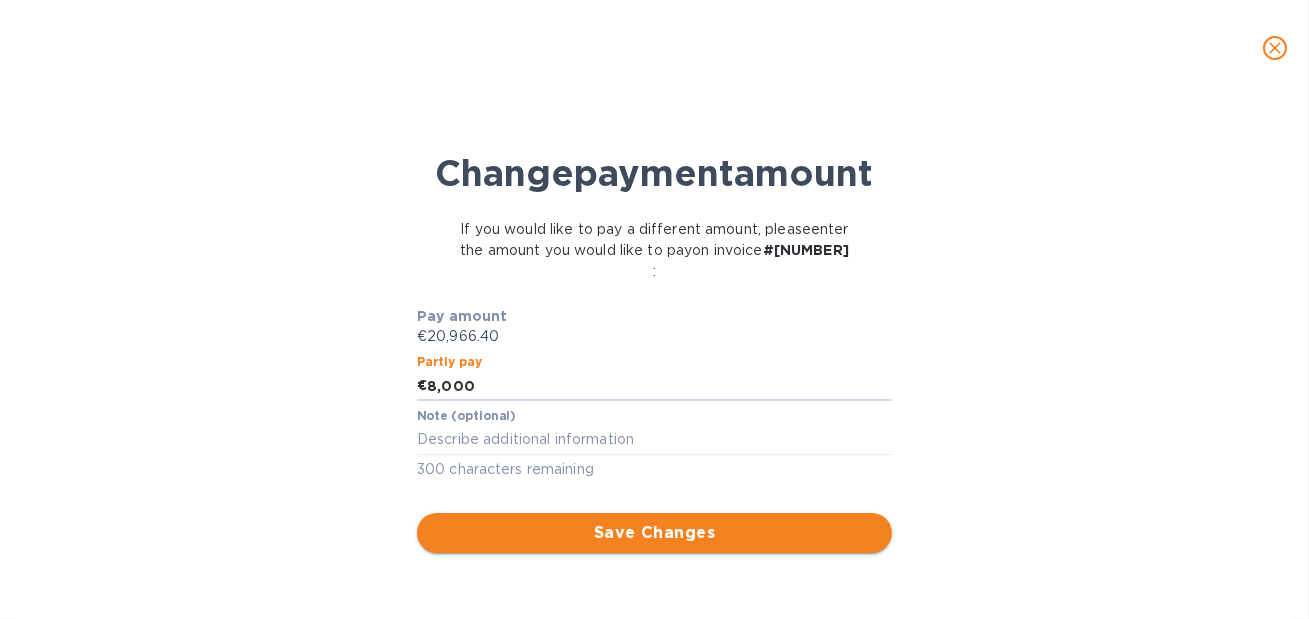 type on "8,000" 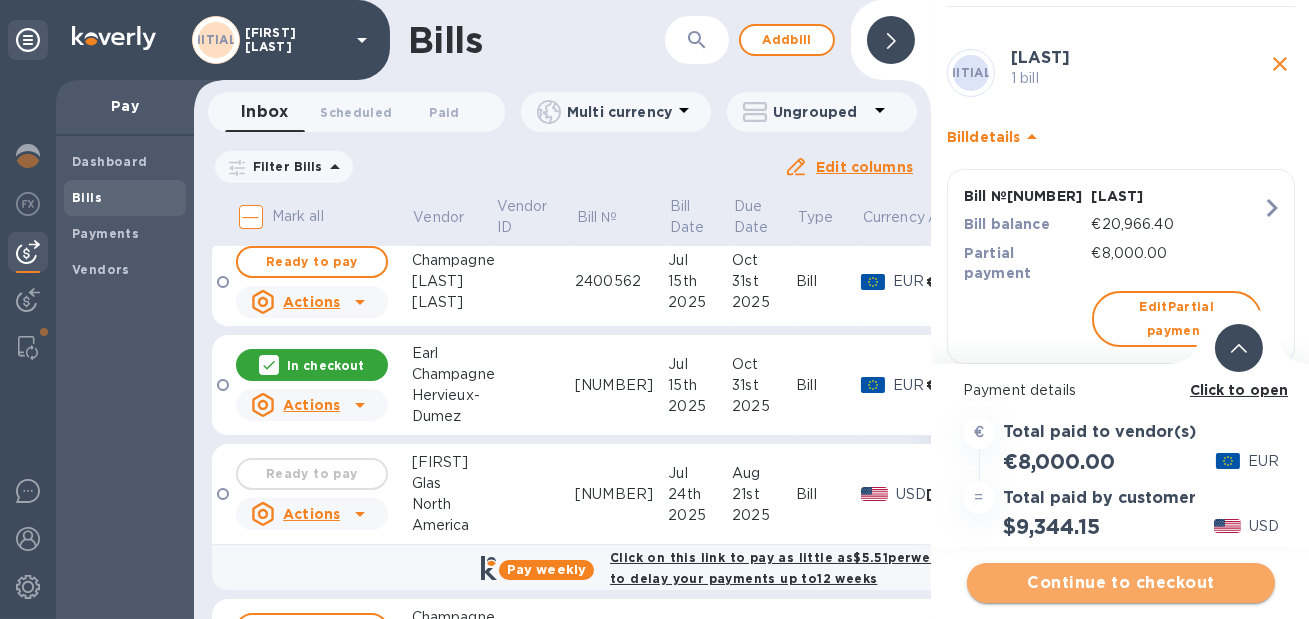 click on "Continue to checkout" at bounding box center (1121, 583) 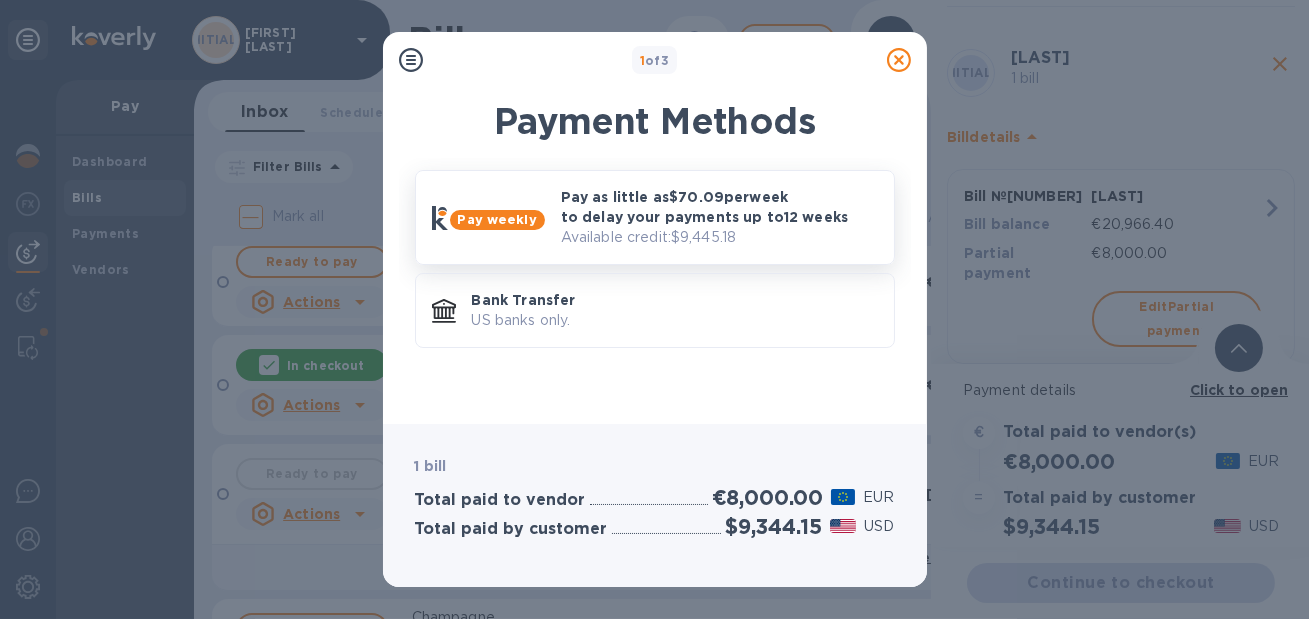 click on "Pay as little as [PRICE] per week to delay your payments up to 12 weeks" at bounding box center [719, 207] 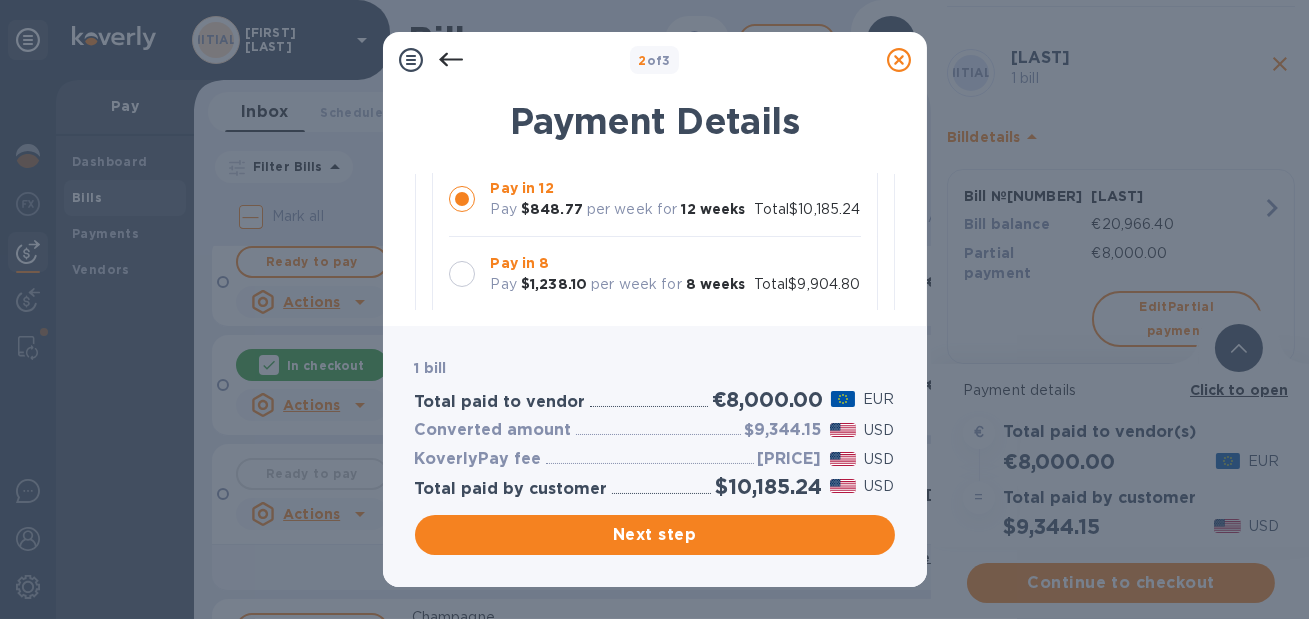scroll, scrollTop: 220, scrollLeft: 0, axis: vertical 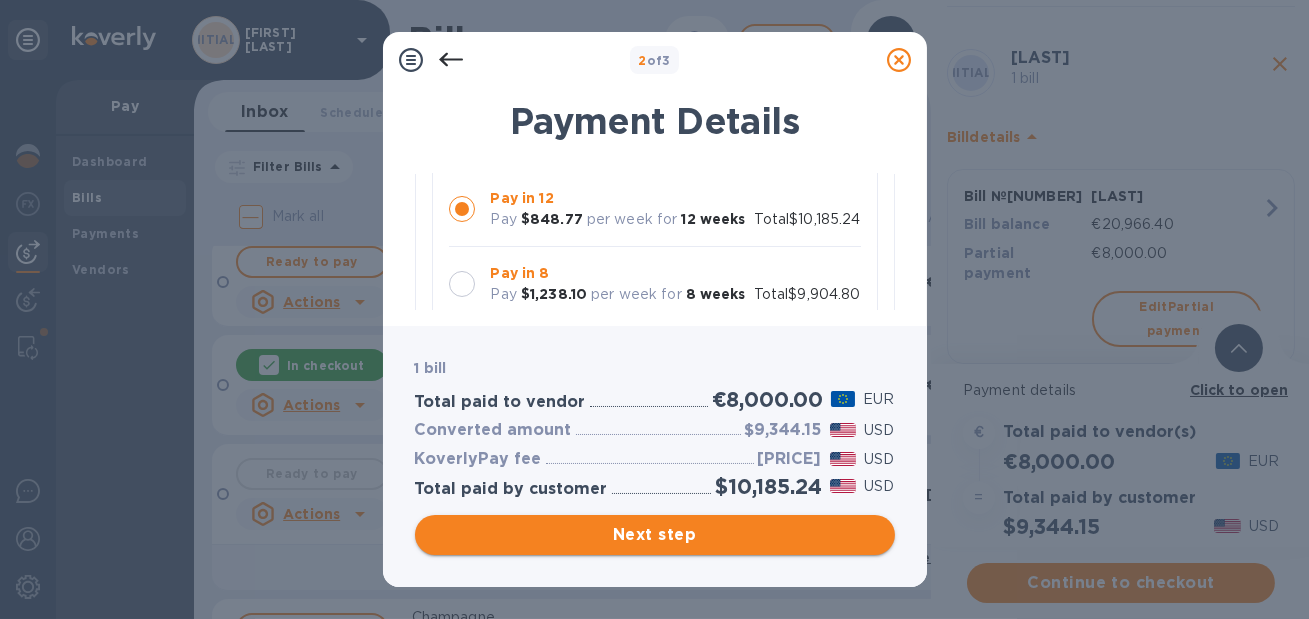 click on "Next step" at bounding box center [655, 535] 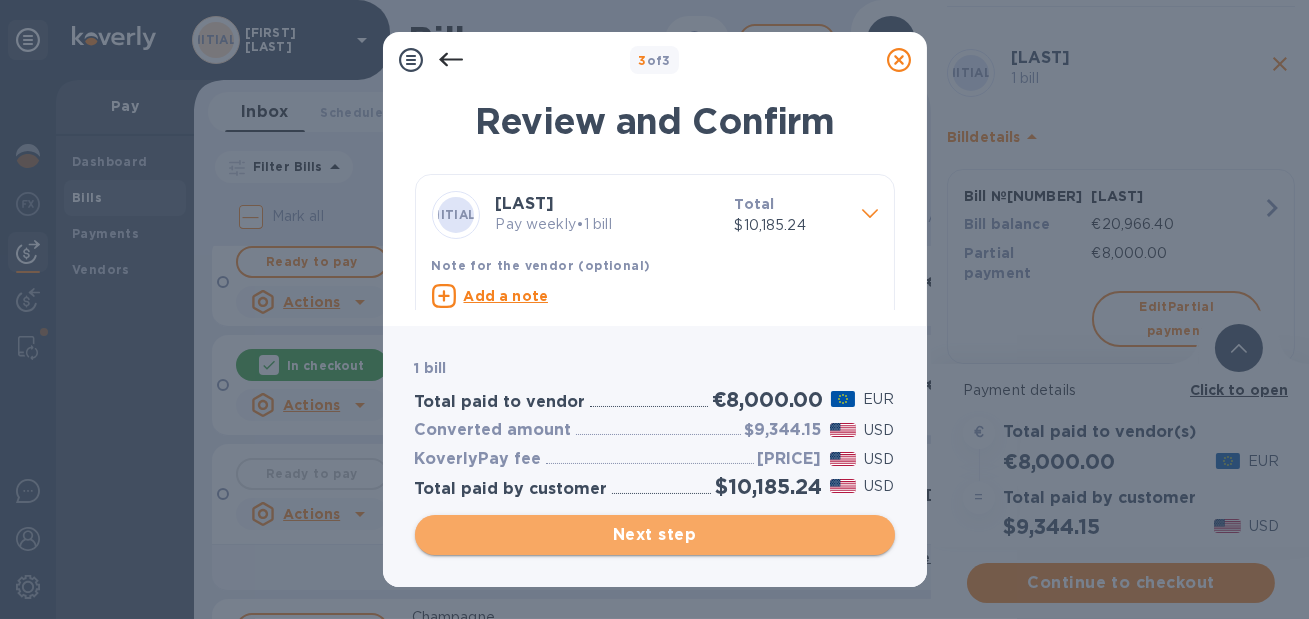 click on "Next step" at bounding box center [655, 535] 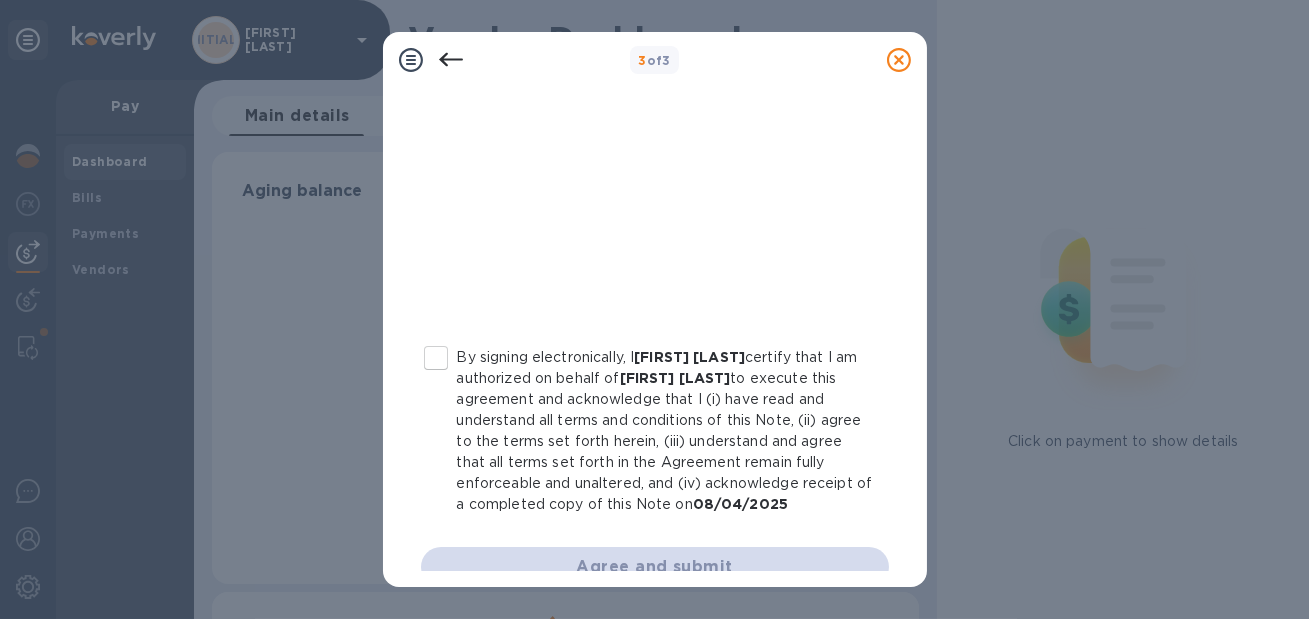 scroll, scrollTop: 522, scrollLeft: 0, axis: vertical 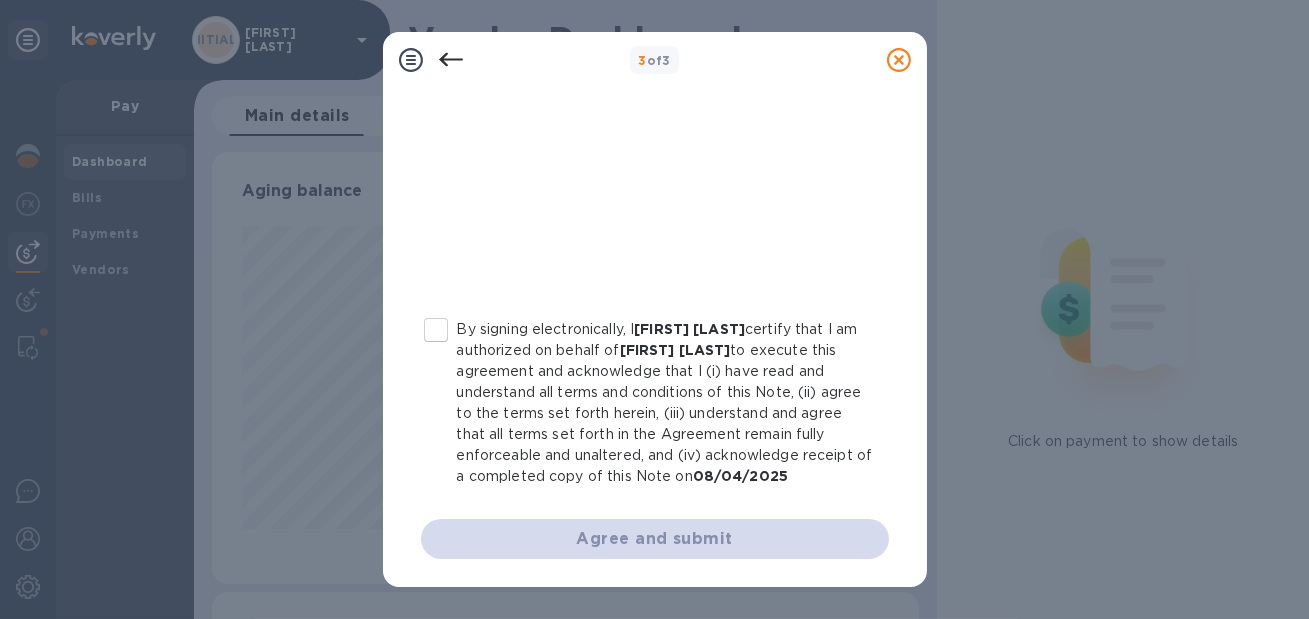 click on "By signing electronically, I [FIRST] [LAST] certify that I am authorized on behalf of Grace Under Pressure to execute this agreement and acknowledge that I (i) have read and understand all terms and conditions of this Note, (ii) agree to the terms set forth herein, (iii) understand and agree that all terms set forth in the Agreement remain fully enforceable and unaltered, and (iv) acknowledge receipt of a completed copy of this Note on [DATE]" at bounding box center [436, 330] 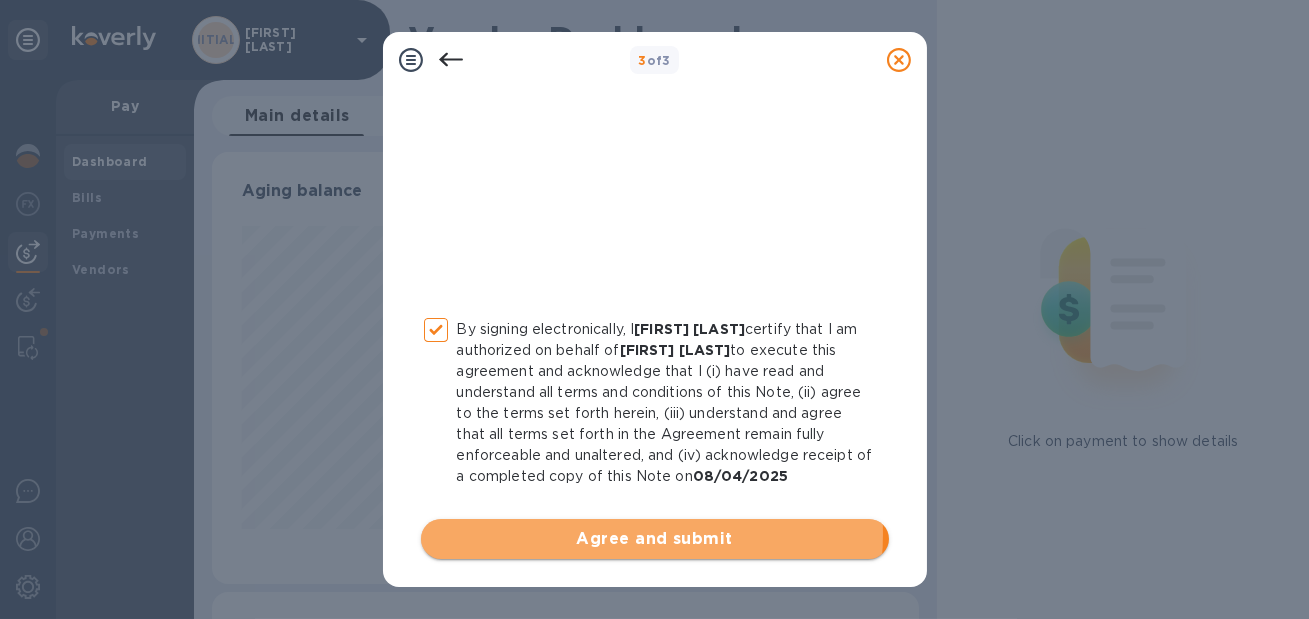 click on "Agree and submit" at bounding box center (655, 539) 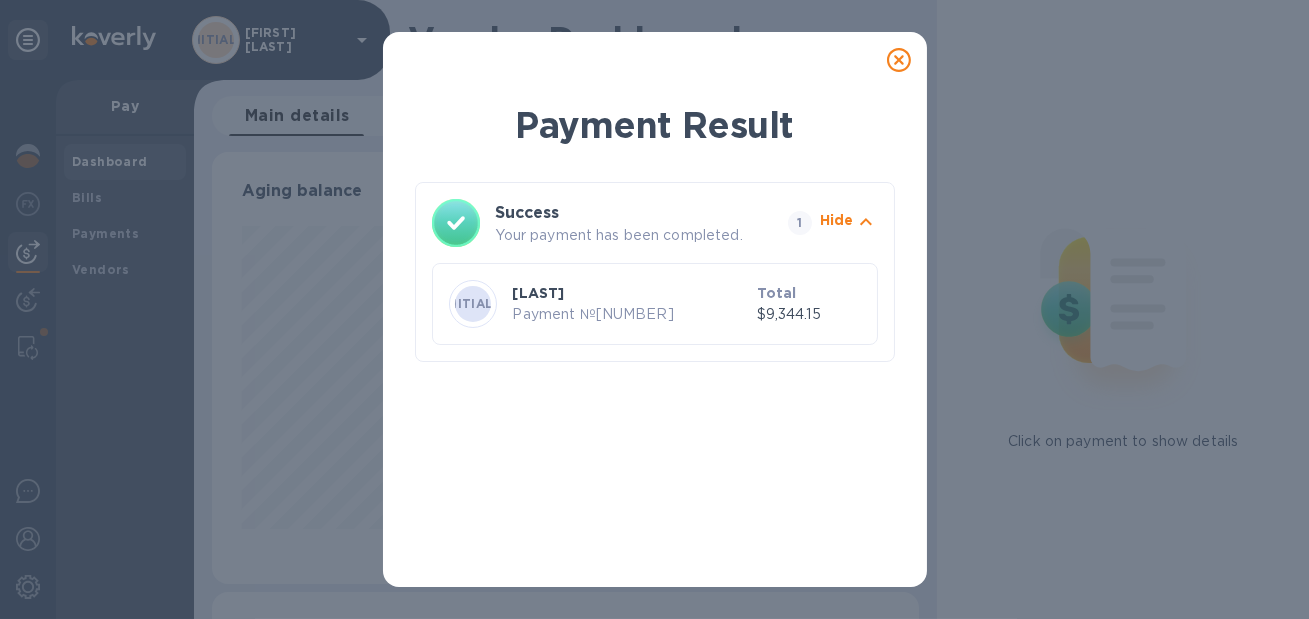 scroll, scrollTop: 999568, scrollLeft: 999300, axis: both 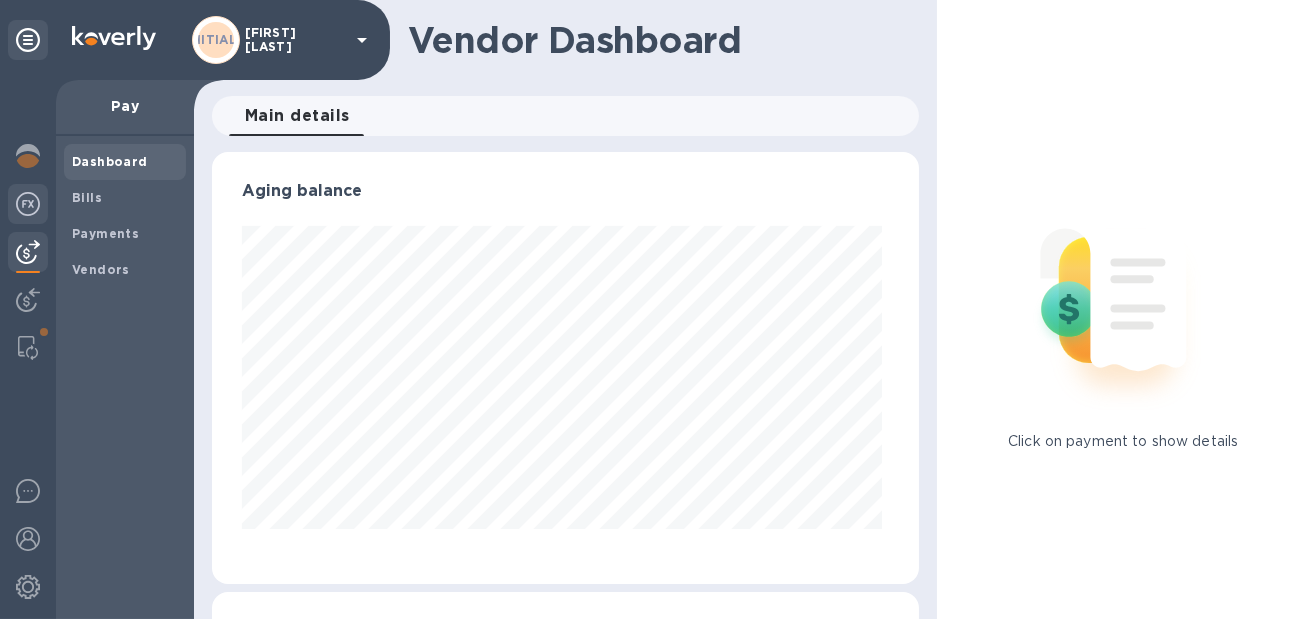 click at bounding box center (28, 204) 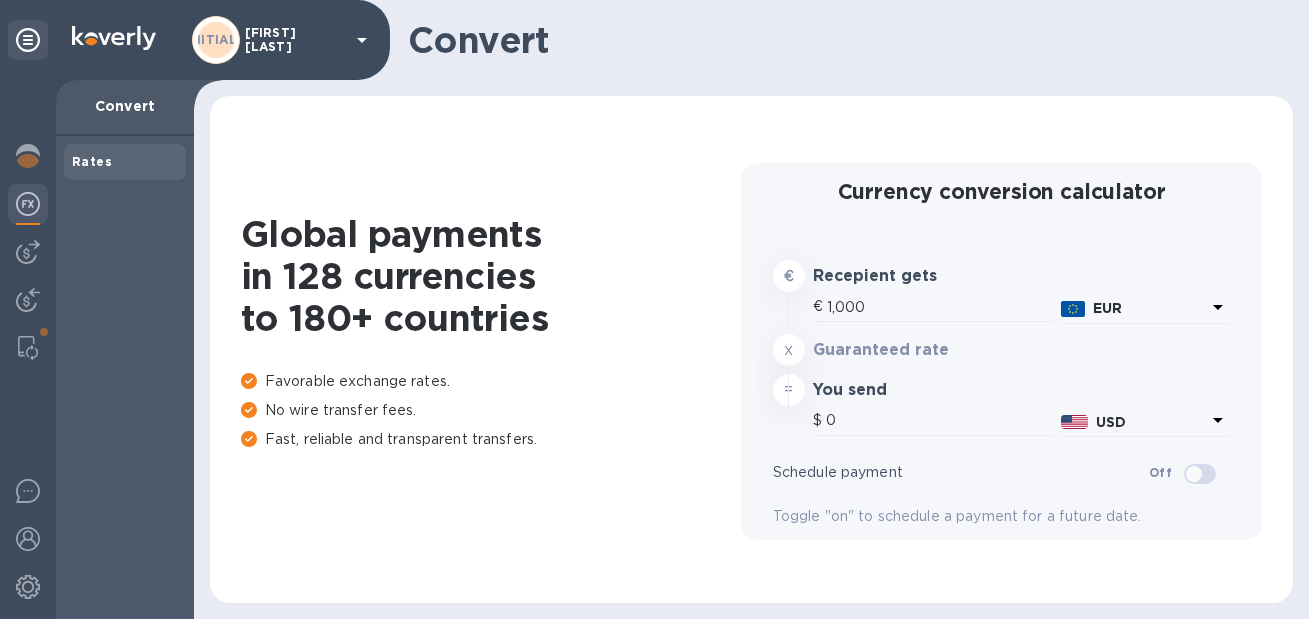 type on "[NUMBER]" 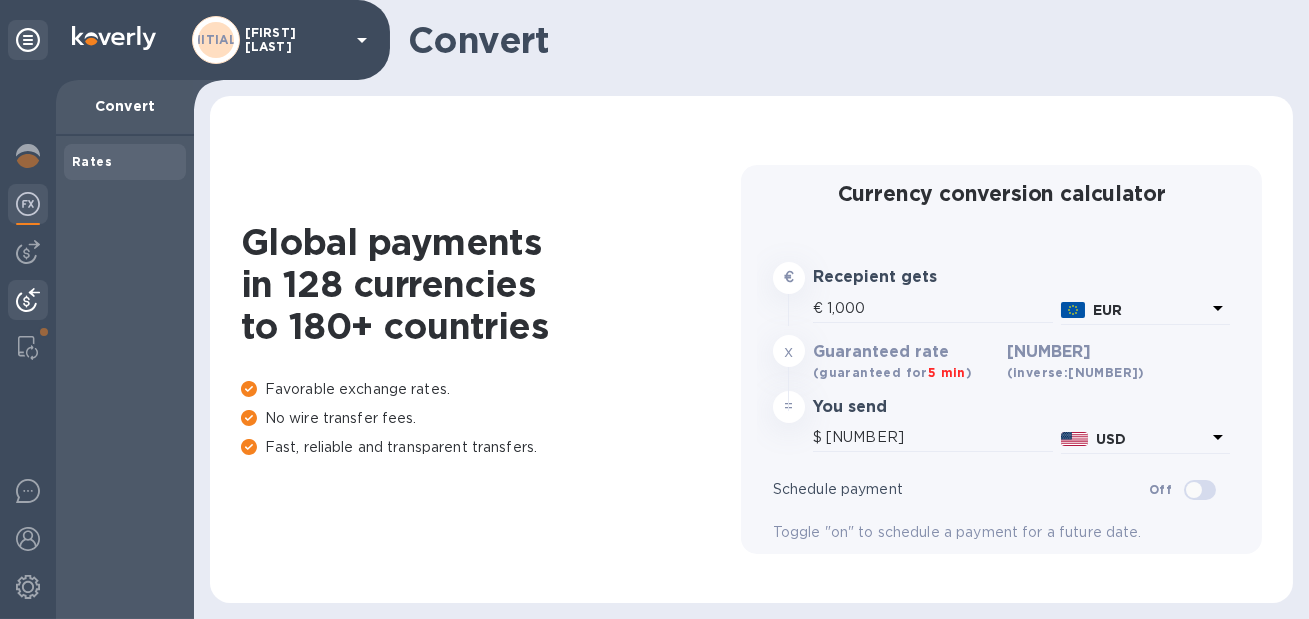 click at bounding box center [28, 300] 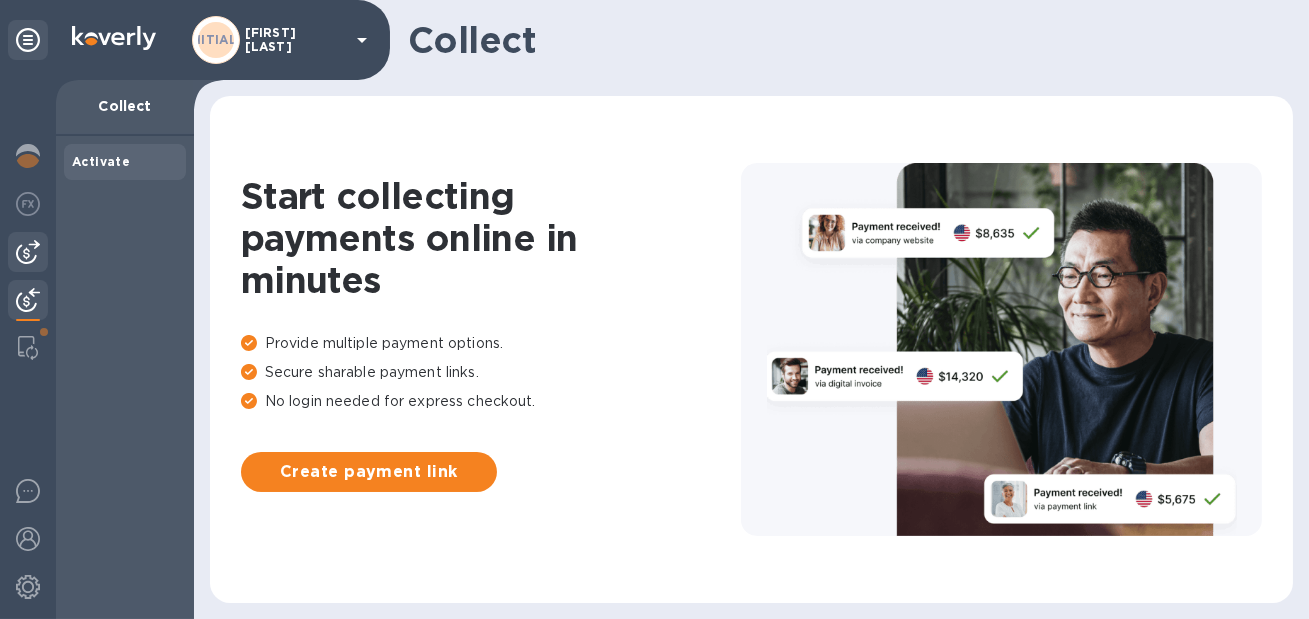 click at bounding box center [28, 252] 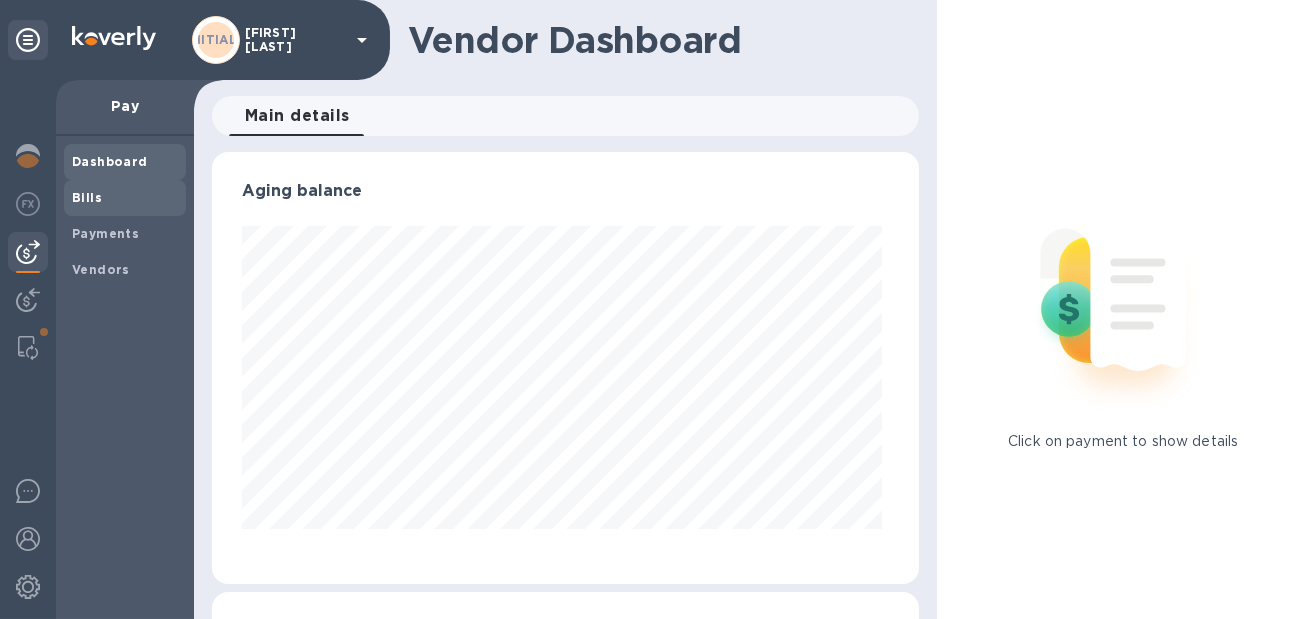click on "Bills" at bounding box center [87, 197] 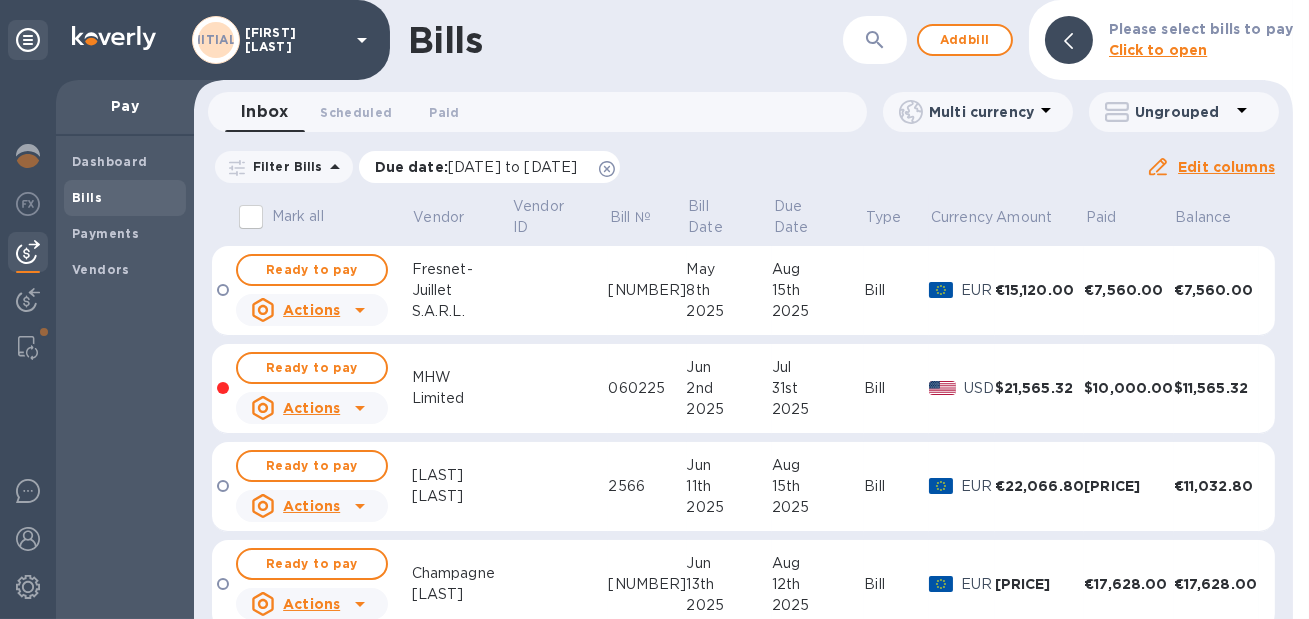 click 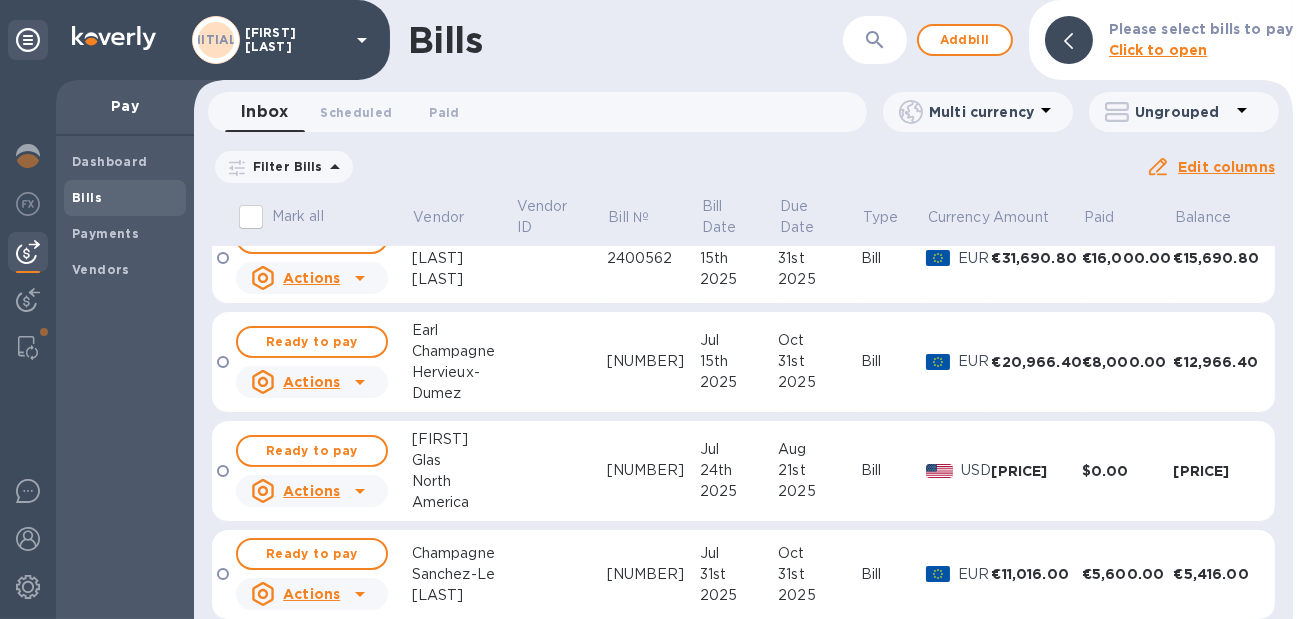 scroll, scrollTop: 982, scrollLeft: 0, axis: vertical 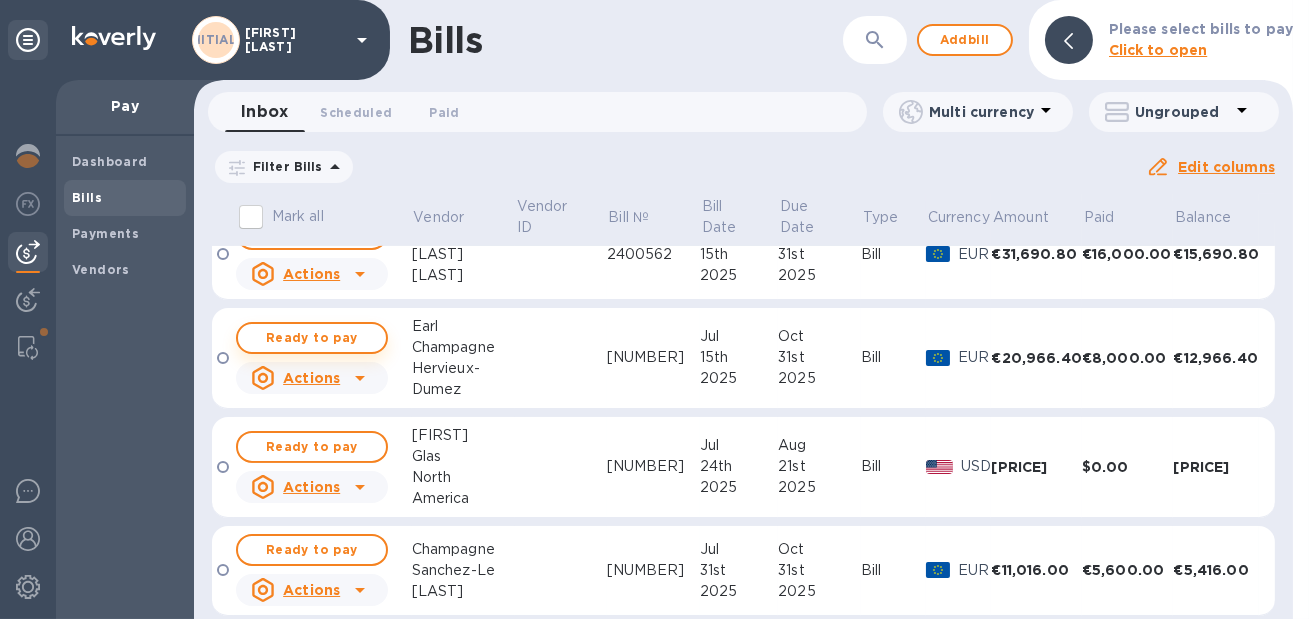 click on "Ready to pay" at bounding box center (312, 338) 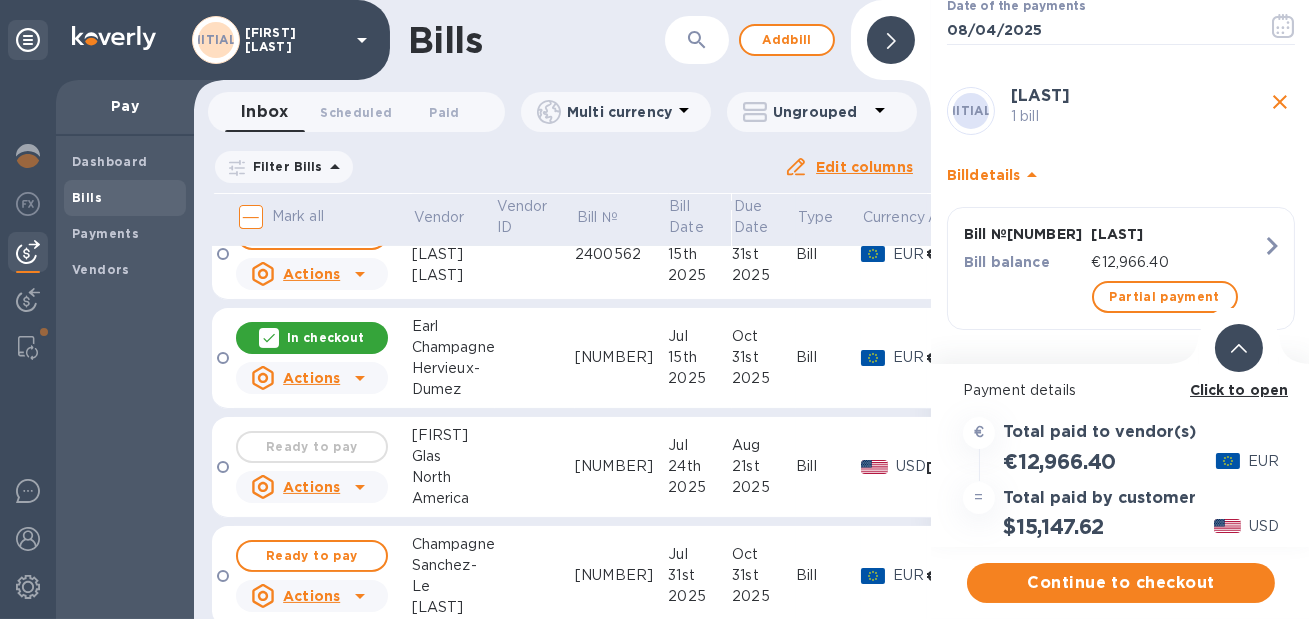 scroll, scrollTop: 133, scrollLeft: 0, axis: vertical 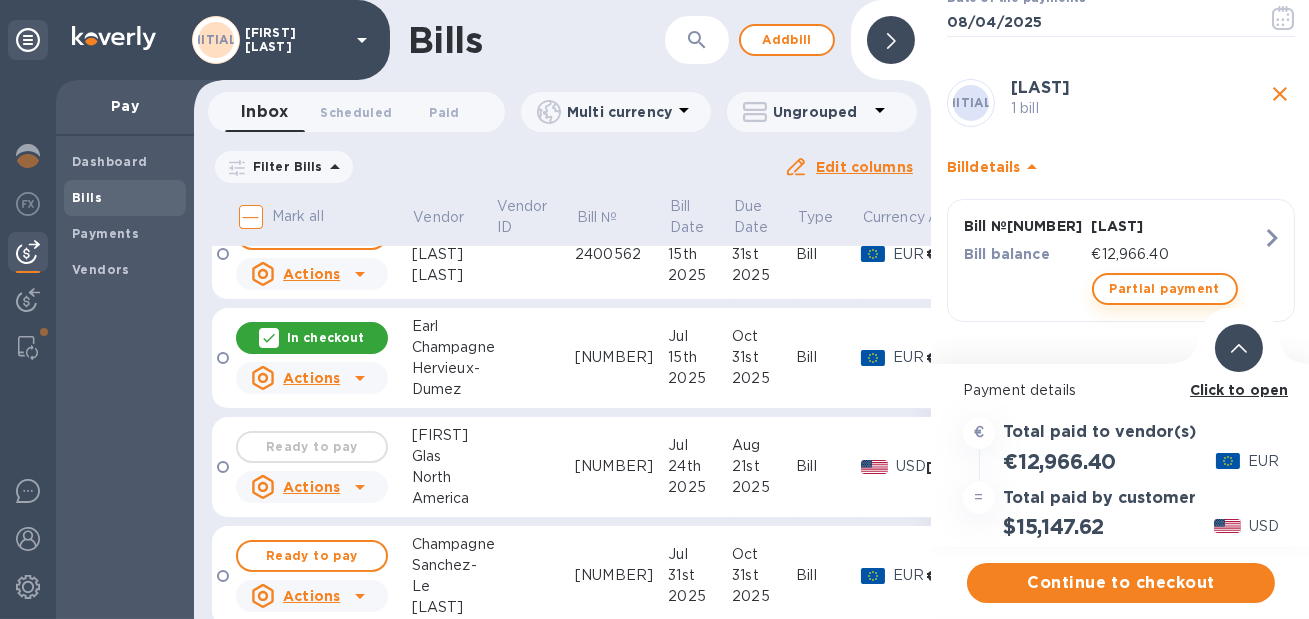 click on "Partial payment" at bounding box center (1165, 289) 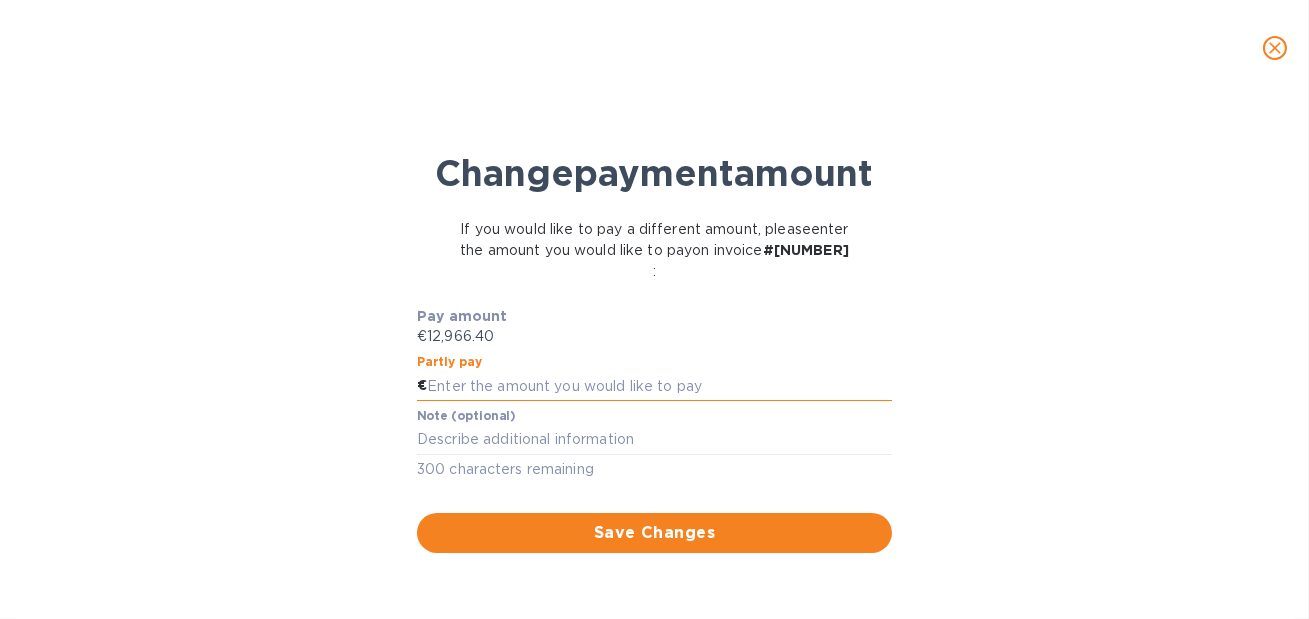 click at bounding box center (659, 386) 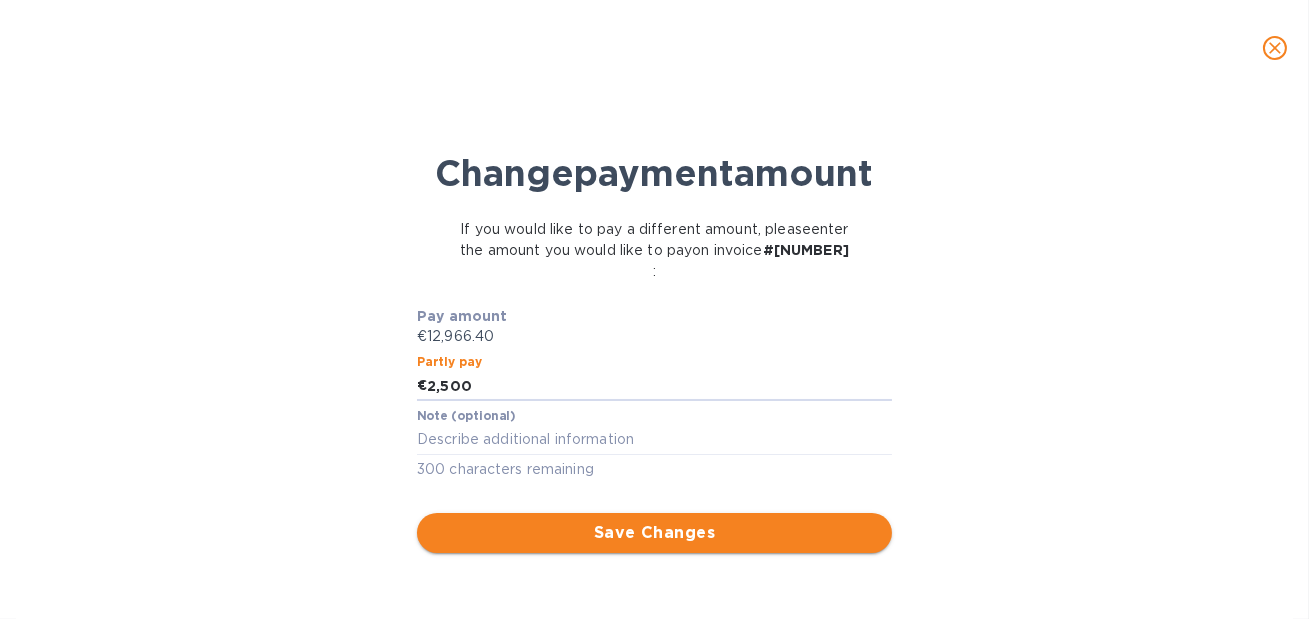 type on "2,500" 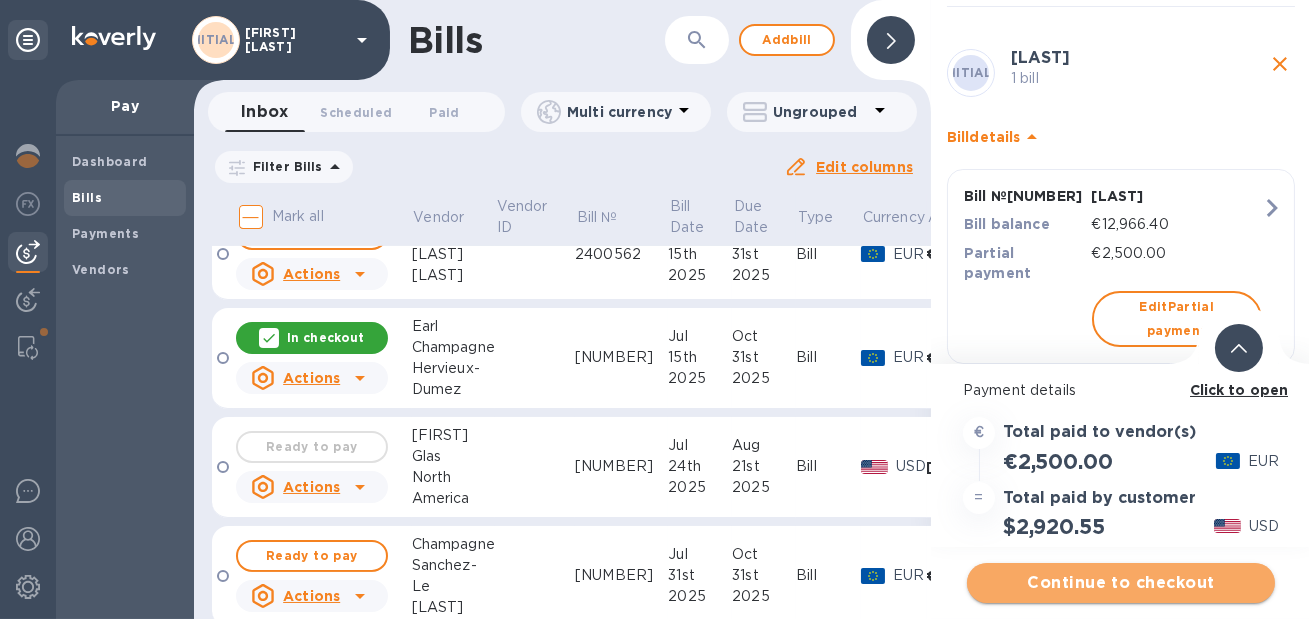 click on "Continue to checkout" at bounding box center [1121, 583] 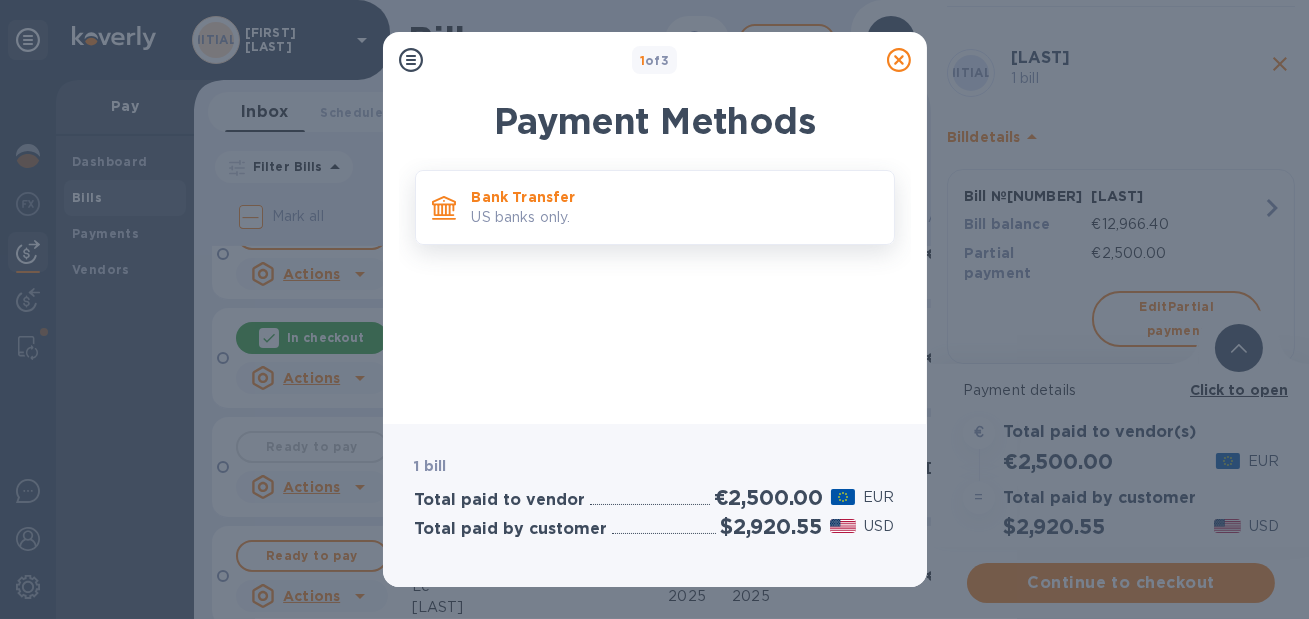 click on "Bank Transfer" at bounding box center (675, 197) 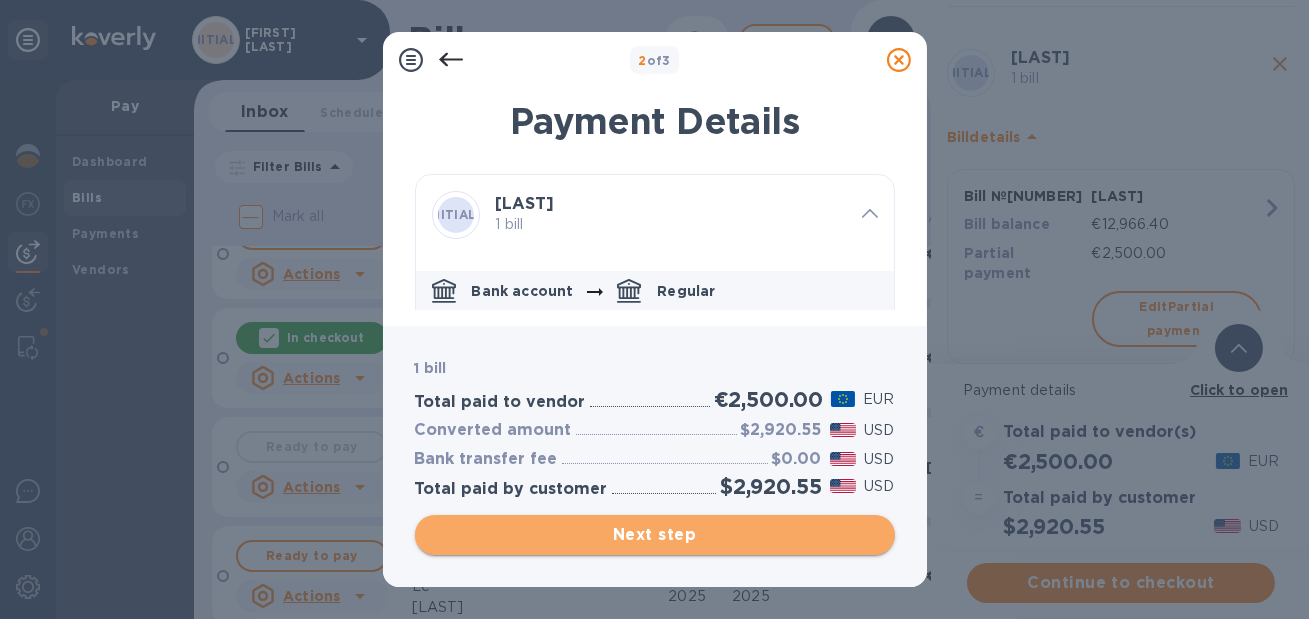 click on "Next step" at bounding box center [655, 535] 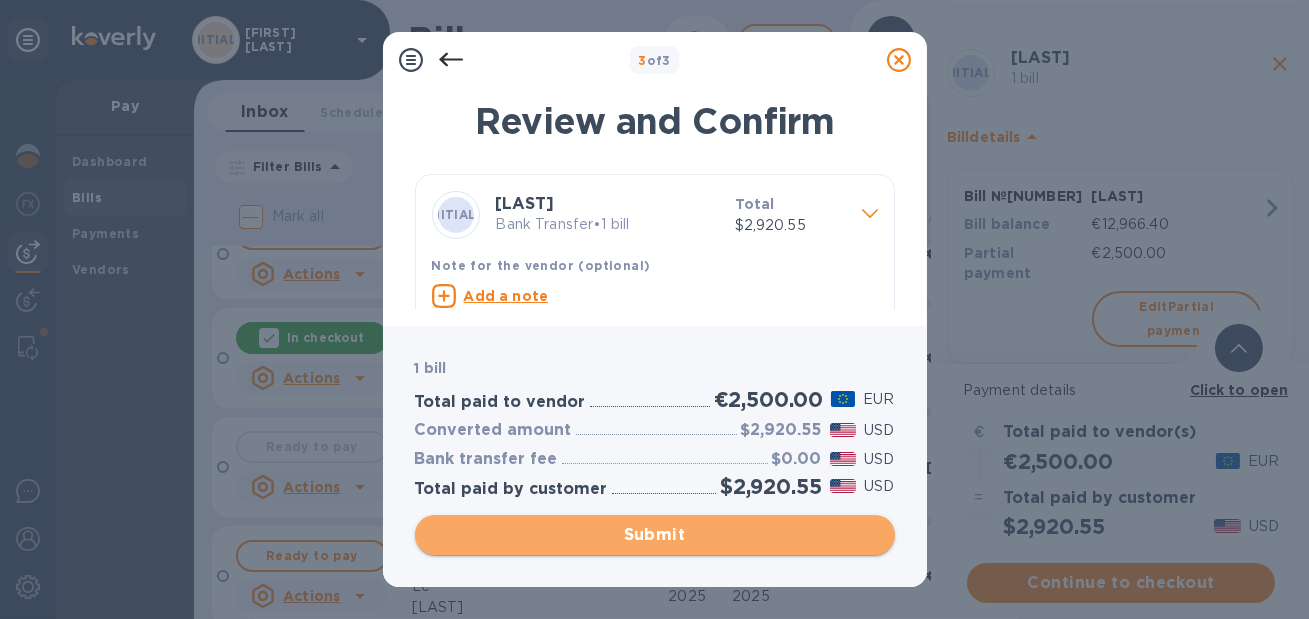click on "Submit" at bounding box center [655, 535] 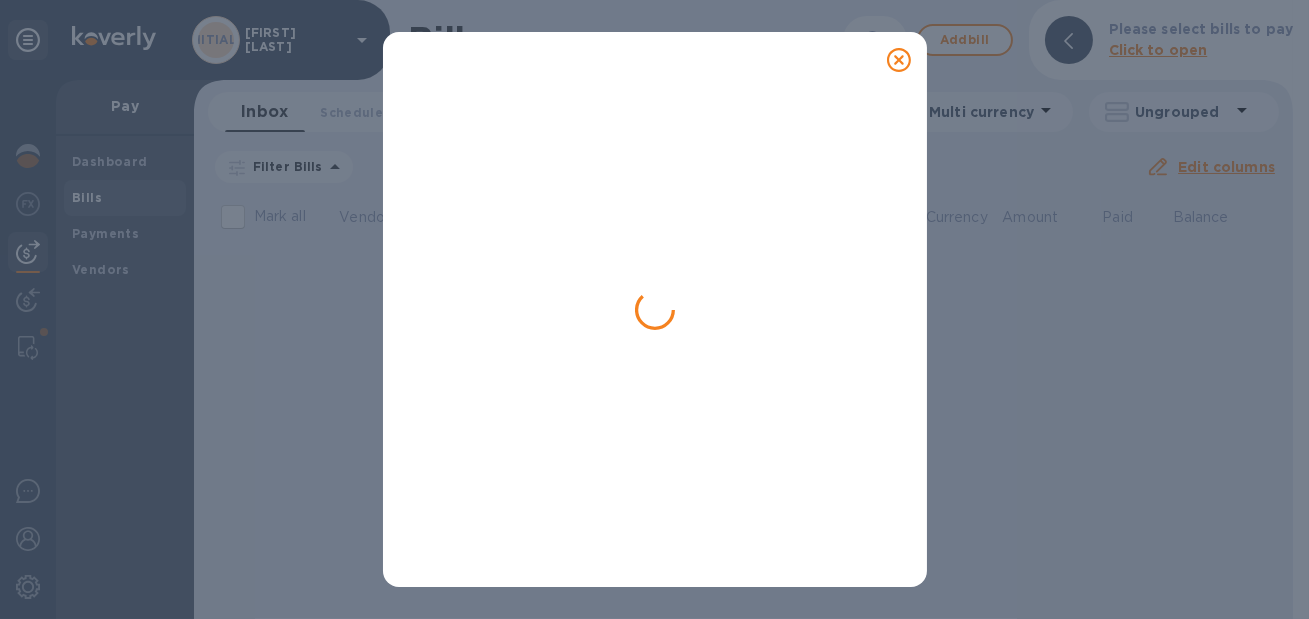 scroll, scrollTop: 0, scrollLeft: 0, axis: both 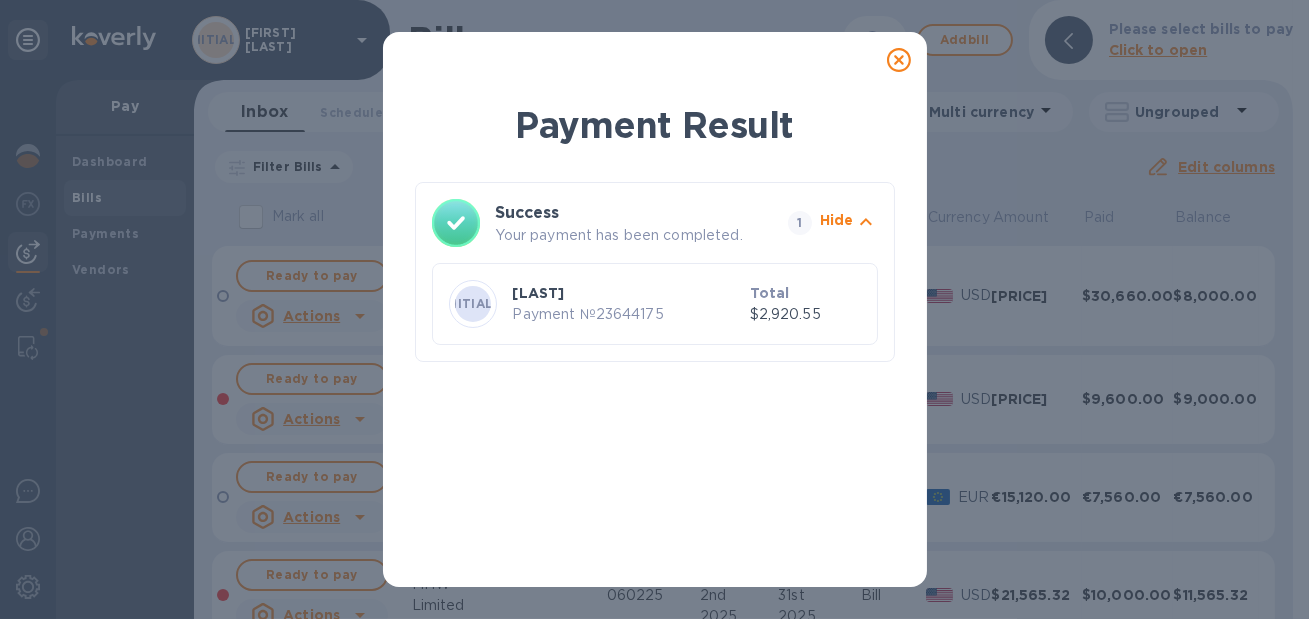 click 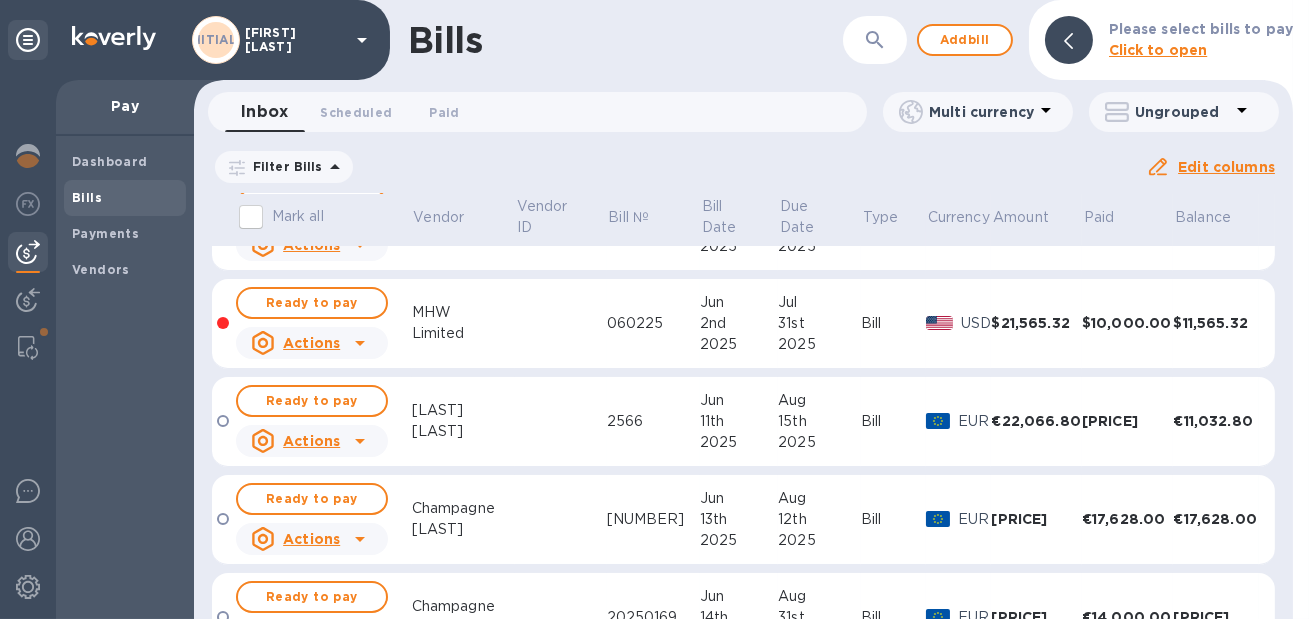 scroll, scrollTop: 285, scrollLeft: 0, axis: vertical 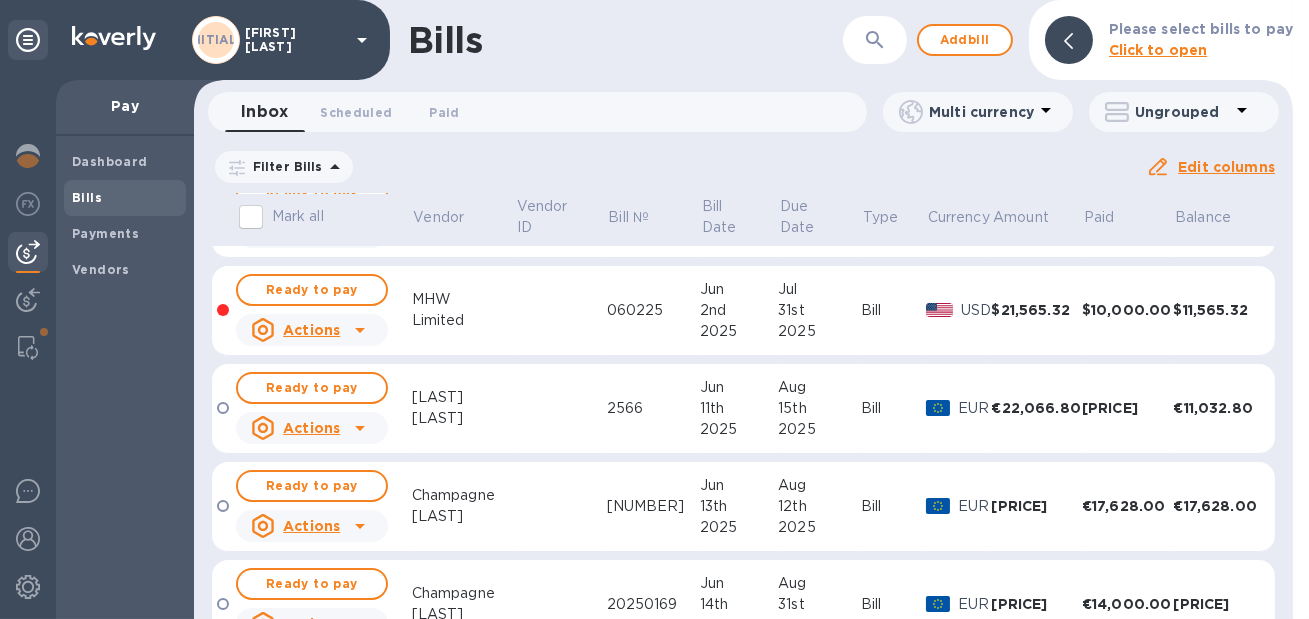 click on "[BRAND]" at bounding box center [463, 507] 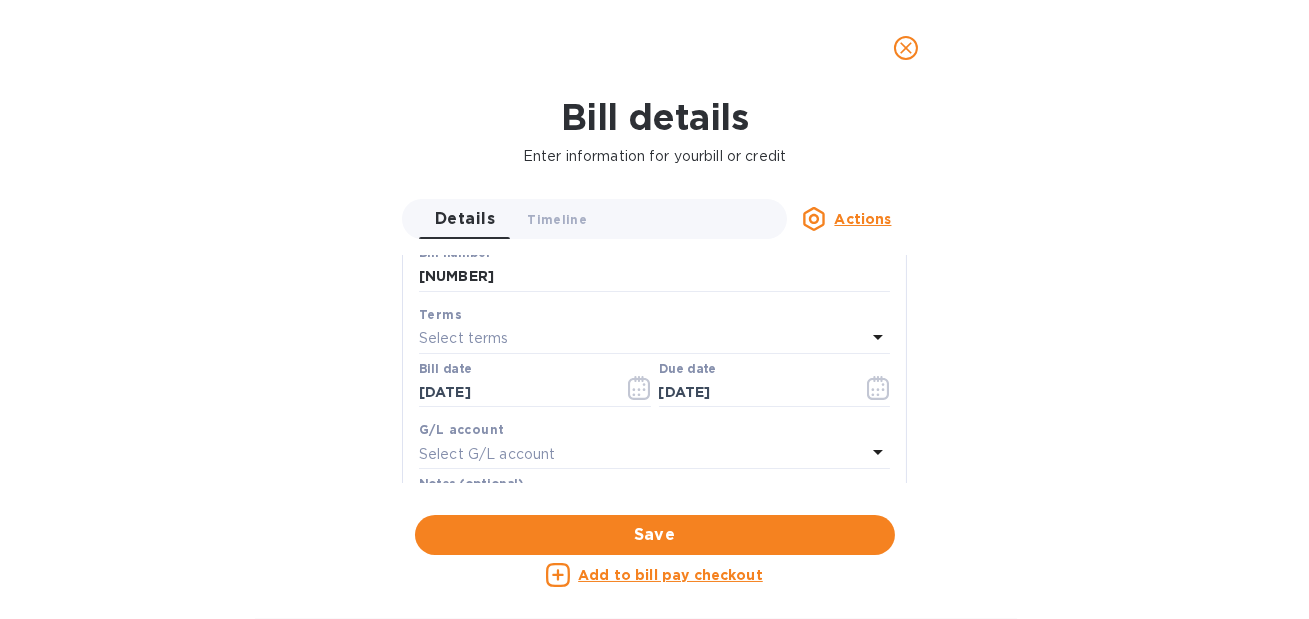 scroll, scrollTop: 365, scrollLeft: 0, axis: vertical 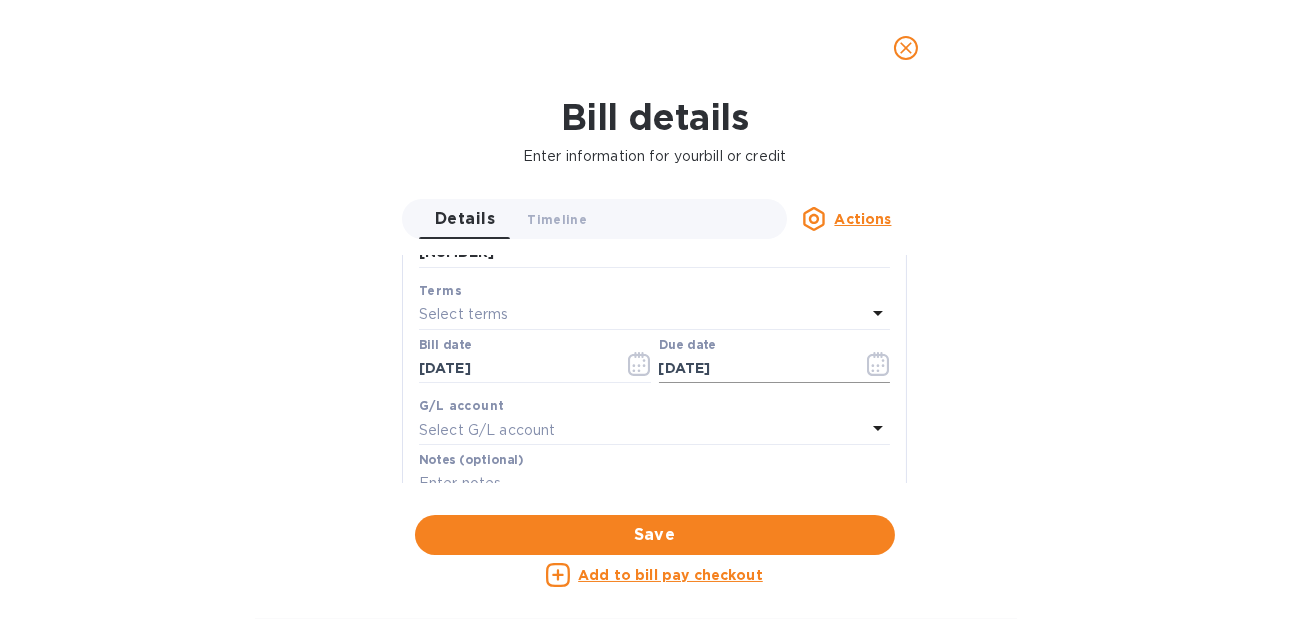 click 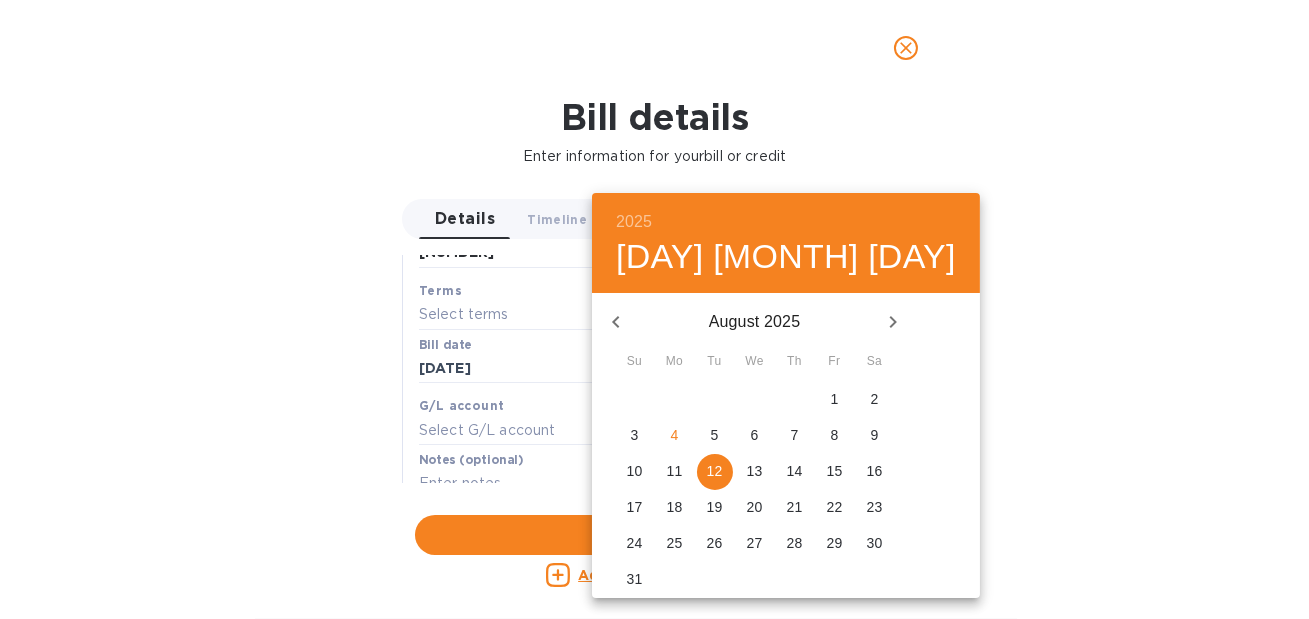 click 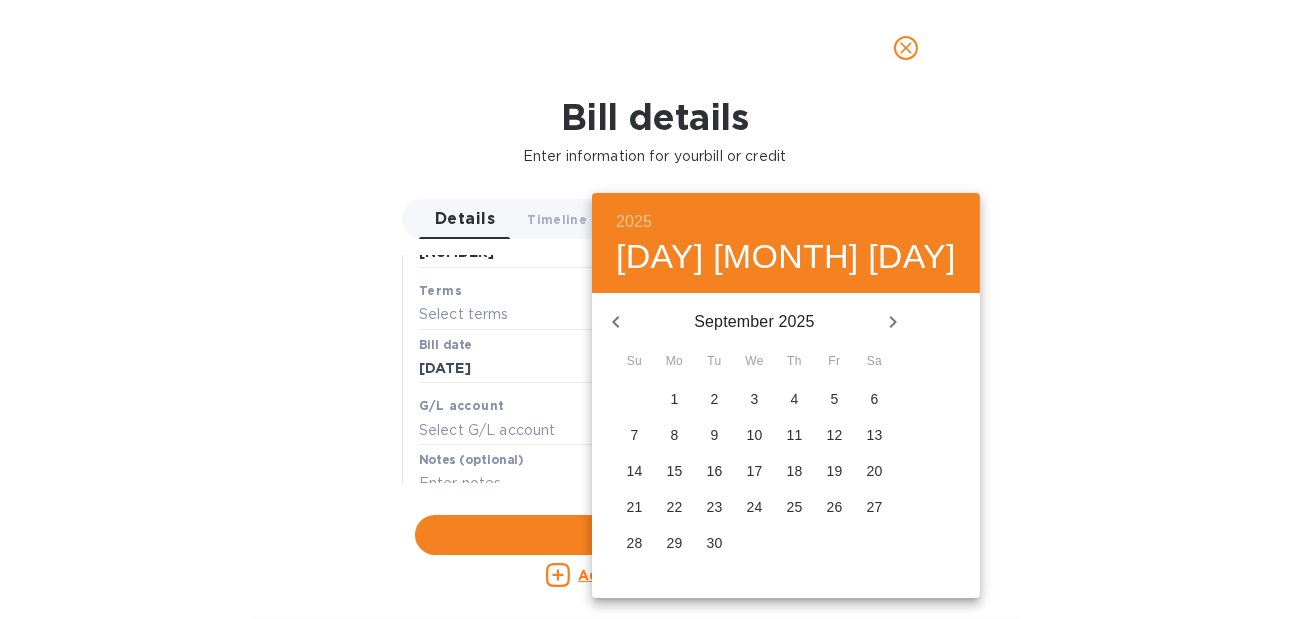 click on "5" at bounding box center (835, 399) 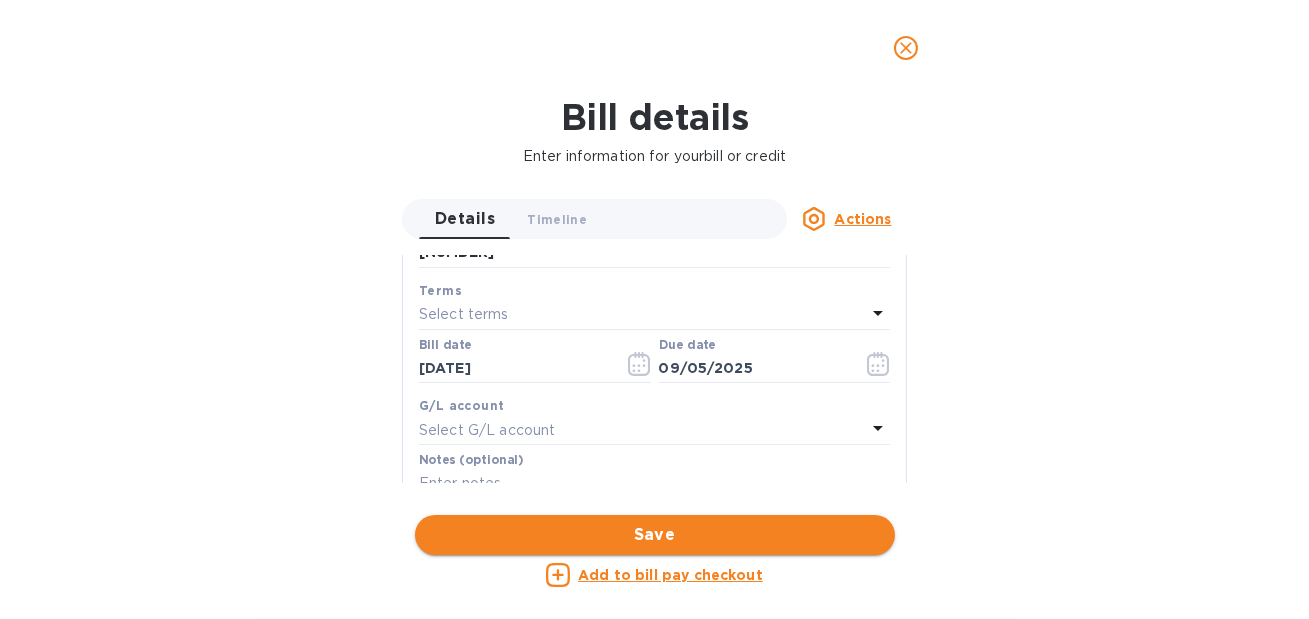 click on "Save" at bounding box center (655, 535) 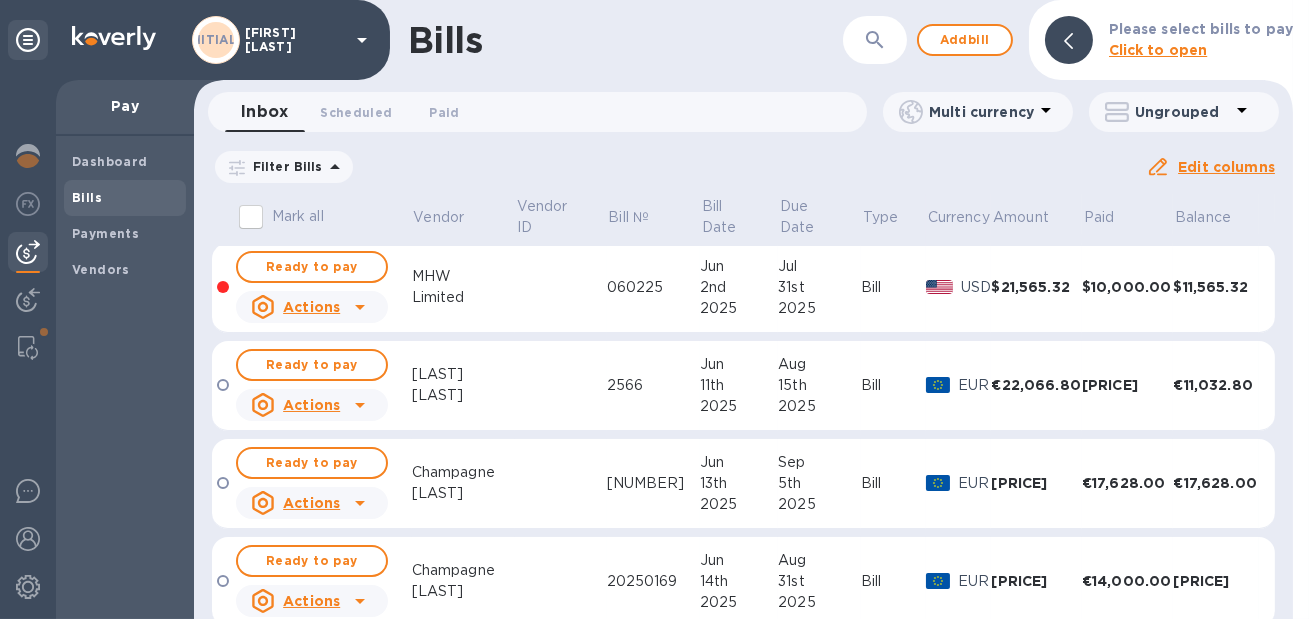scroll, scrollTop: 306, scrollLeft: 0, axis: vertical 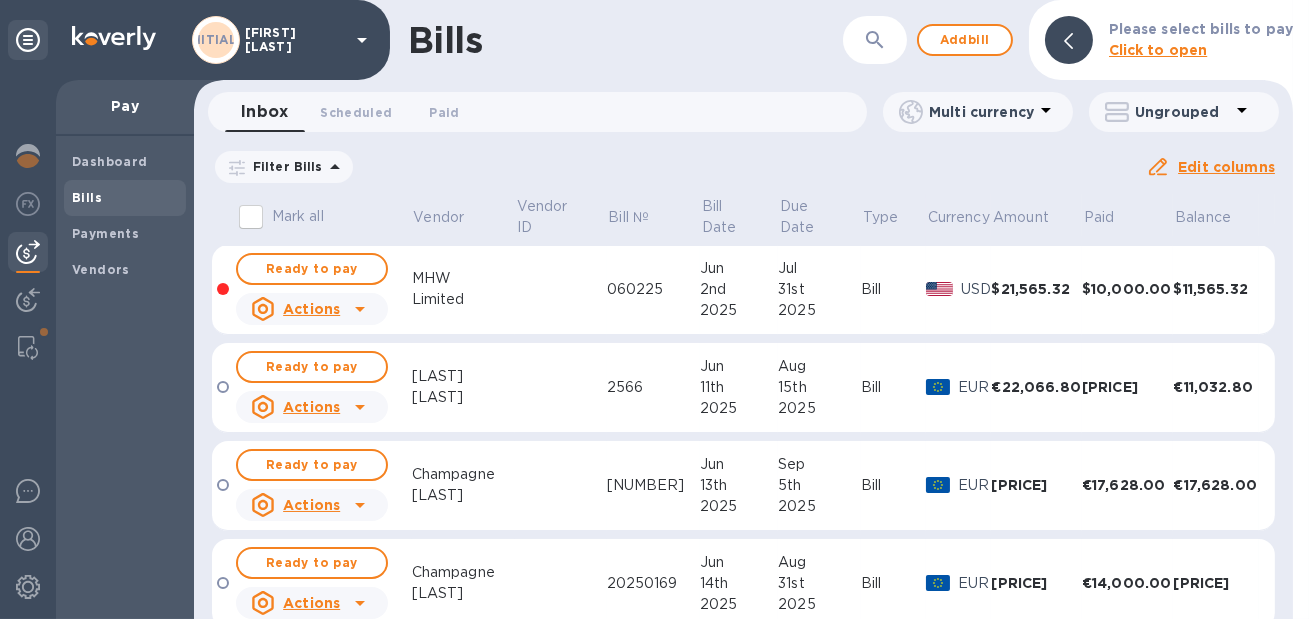 click on "2566" at bounding box center [653, 388] 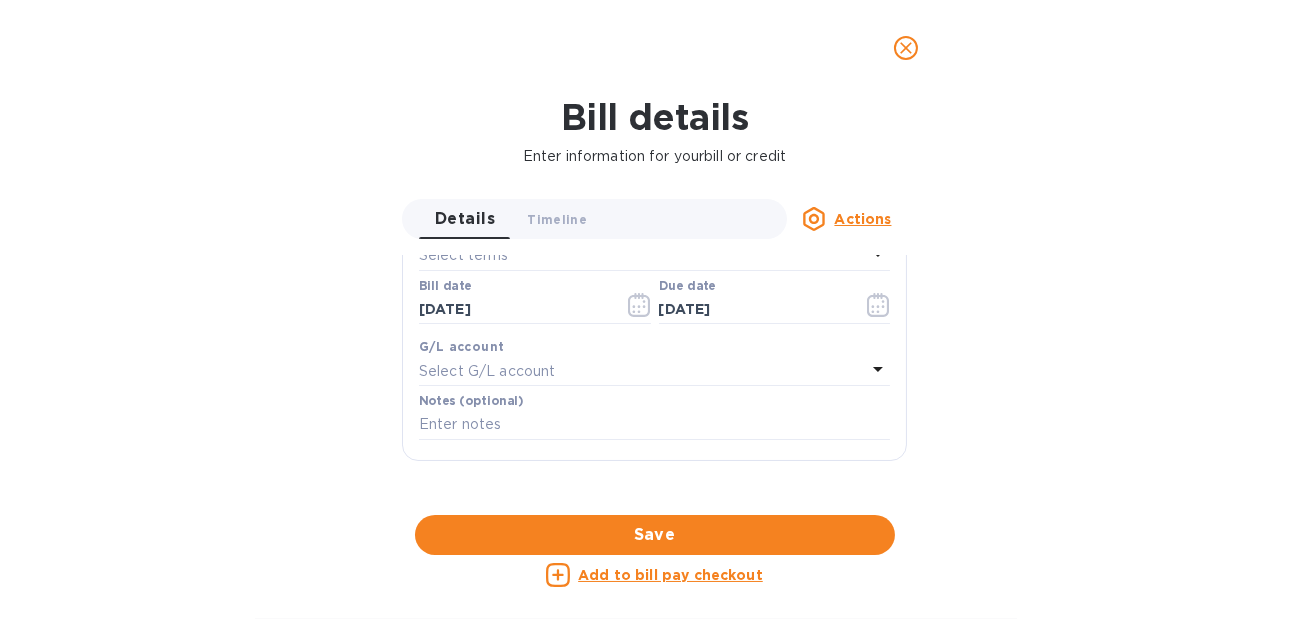 scroll, scrollTop: 426, scrollLeft: 0, axis: vertical 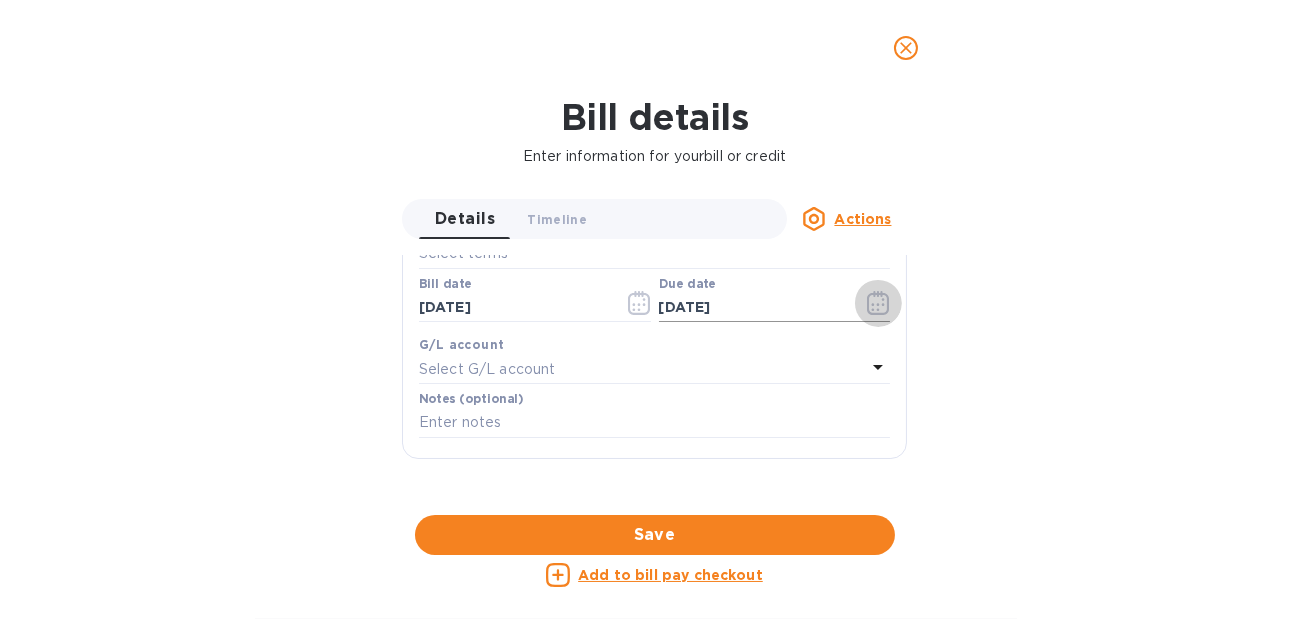 click 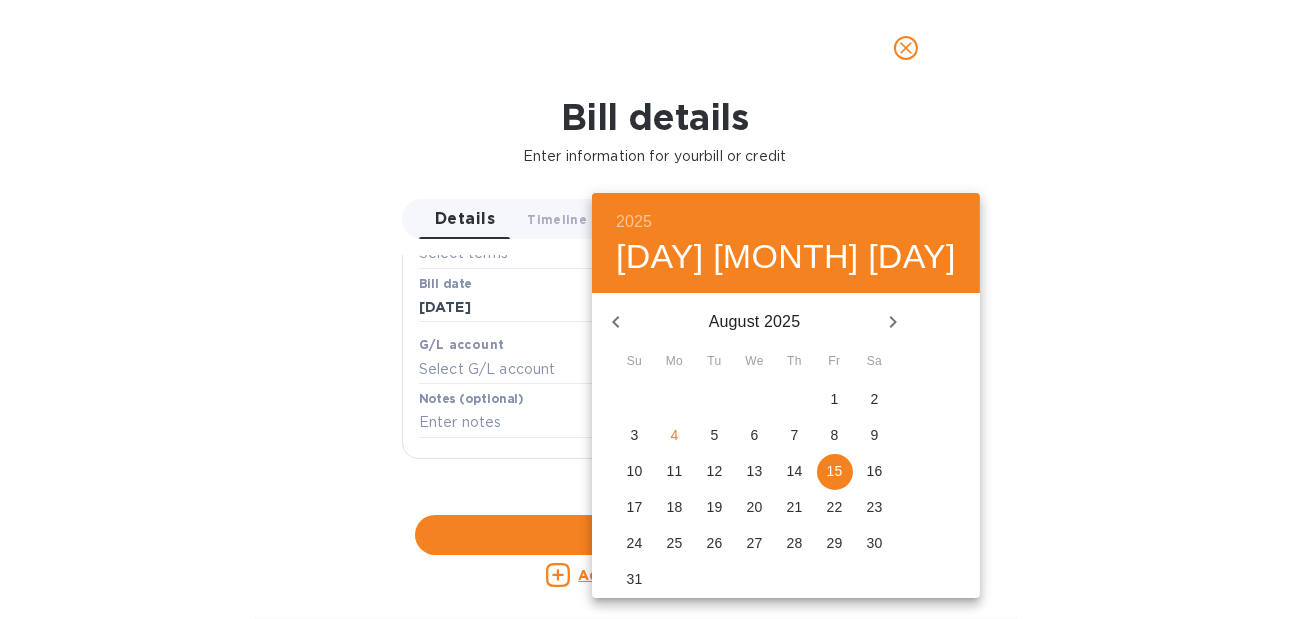 click 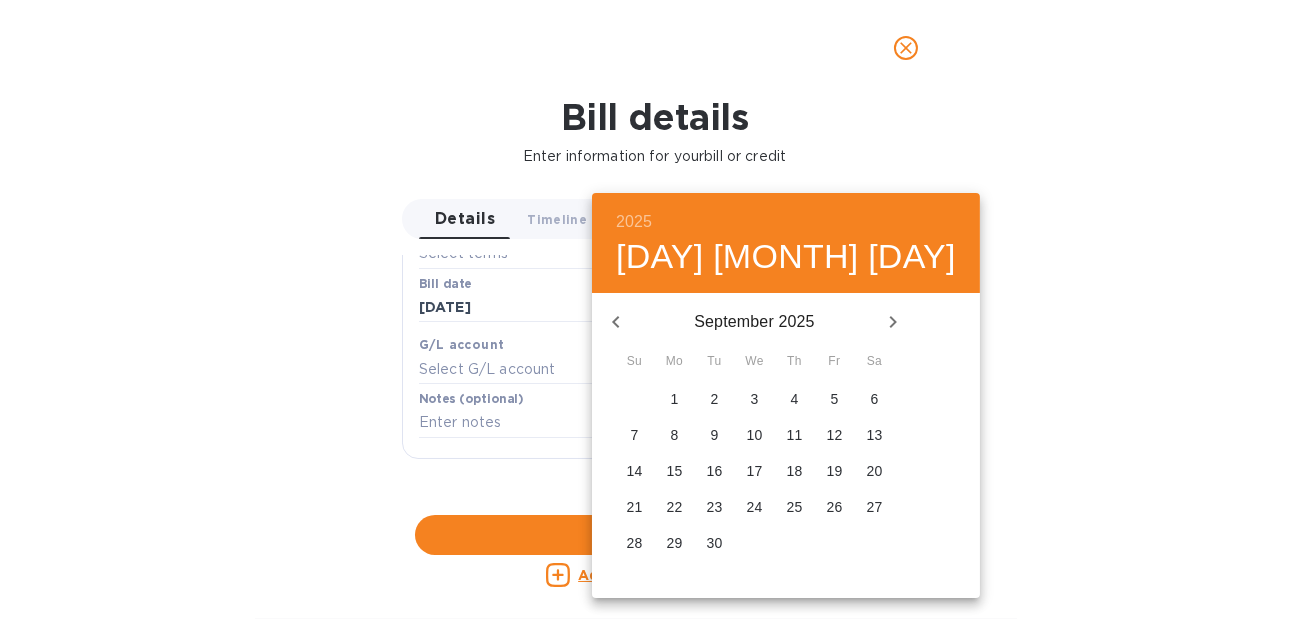 click on "5" at bounding box center [835, 399] 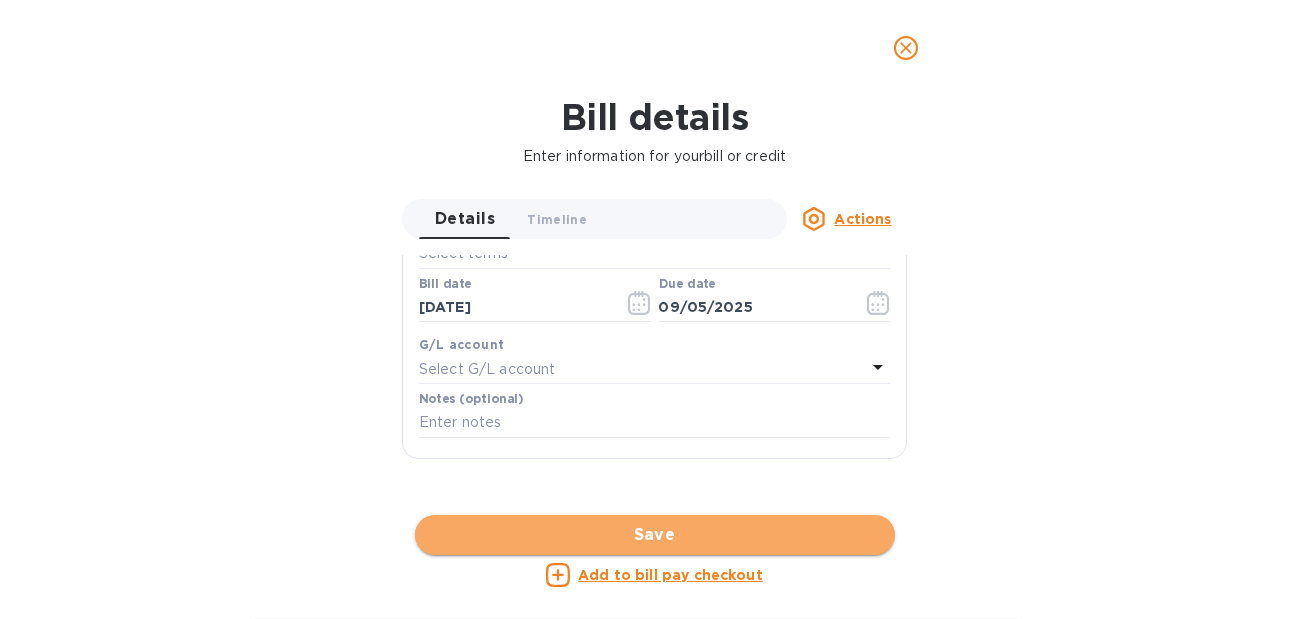 click on "Save" at bounding box center (655, 535) 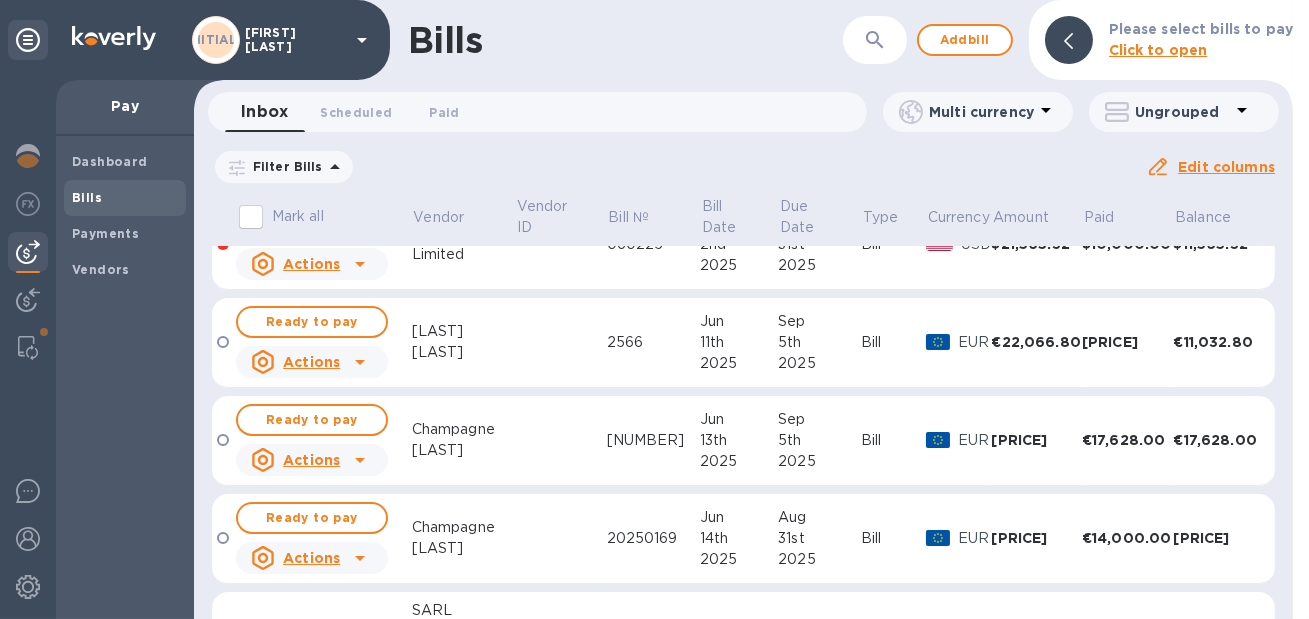 scroll, scrollTop: 0, scrollLeft: 0, axis: both 